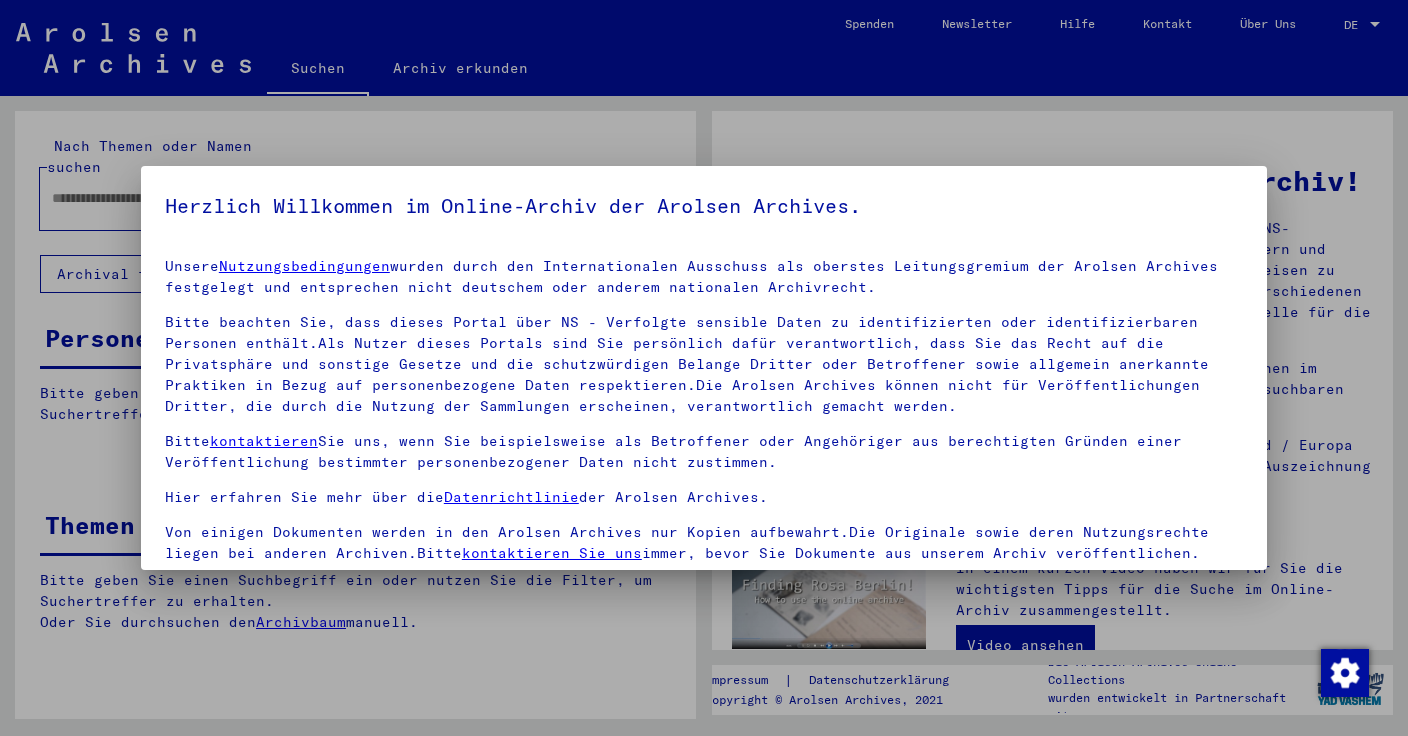 scroll, scrollTop: 0, scrollLeft: 0, axis: both 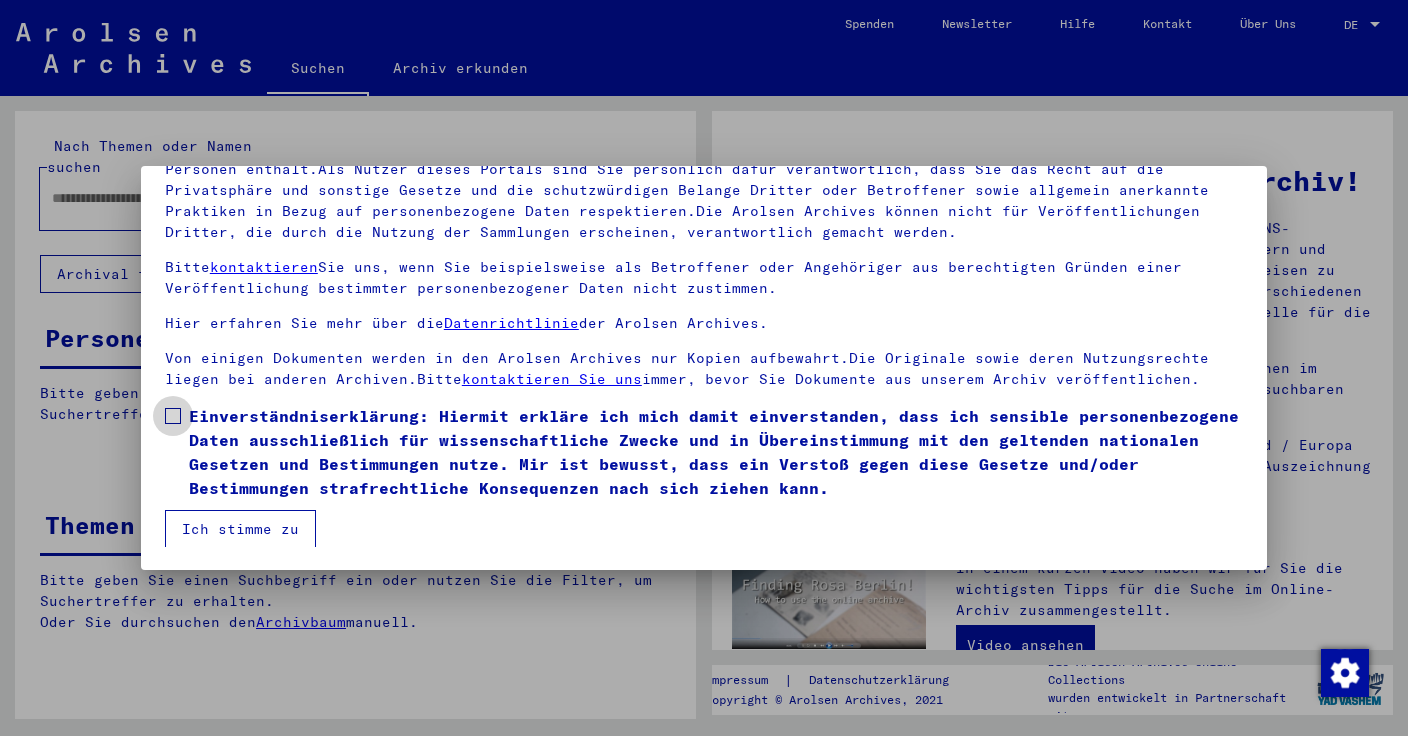 click at bounding box center (173, 416) 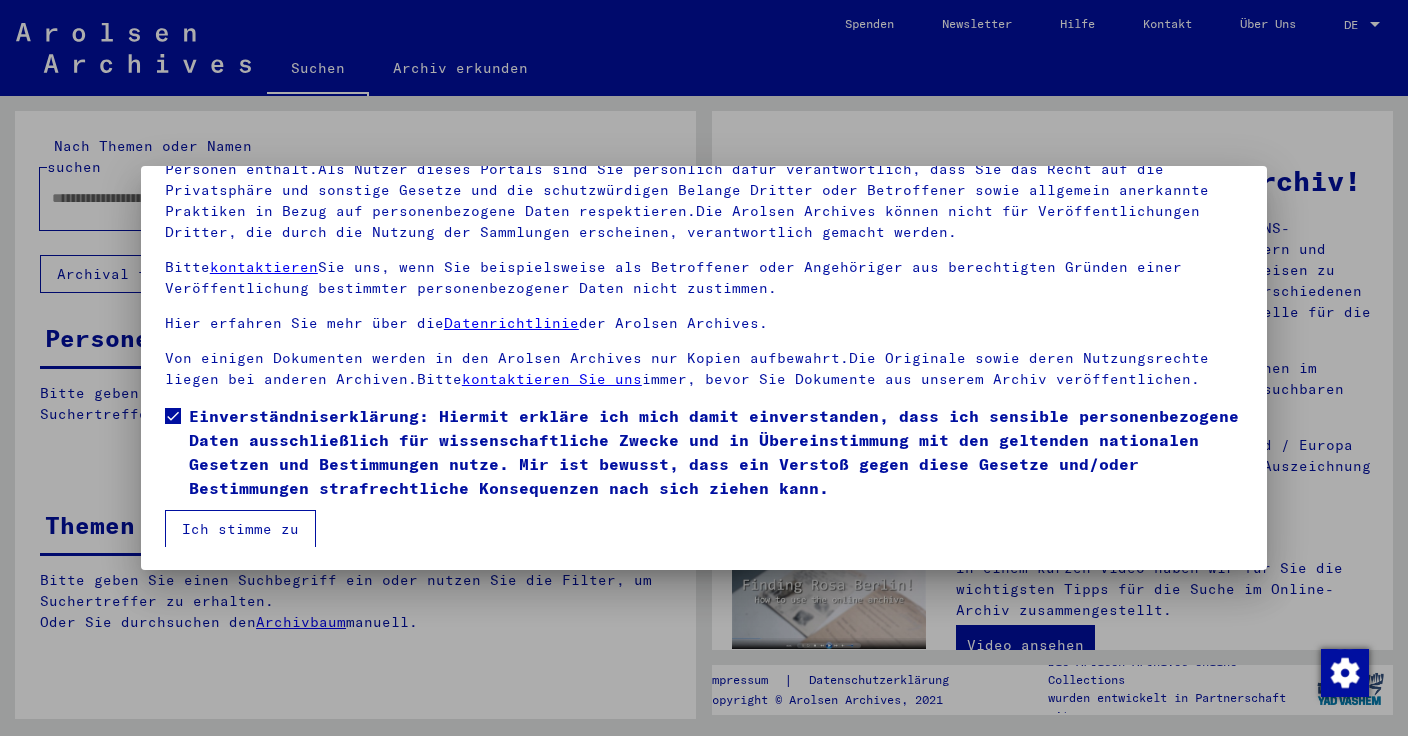 click on "Ich stimme zu" at bounding box center [240, 529] 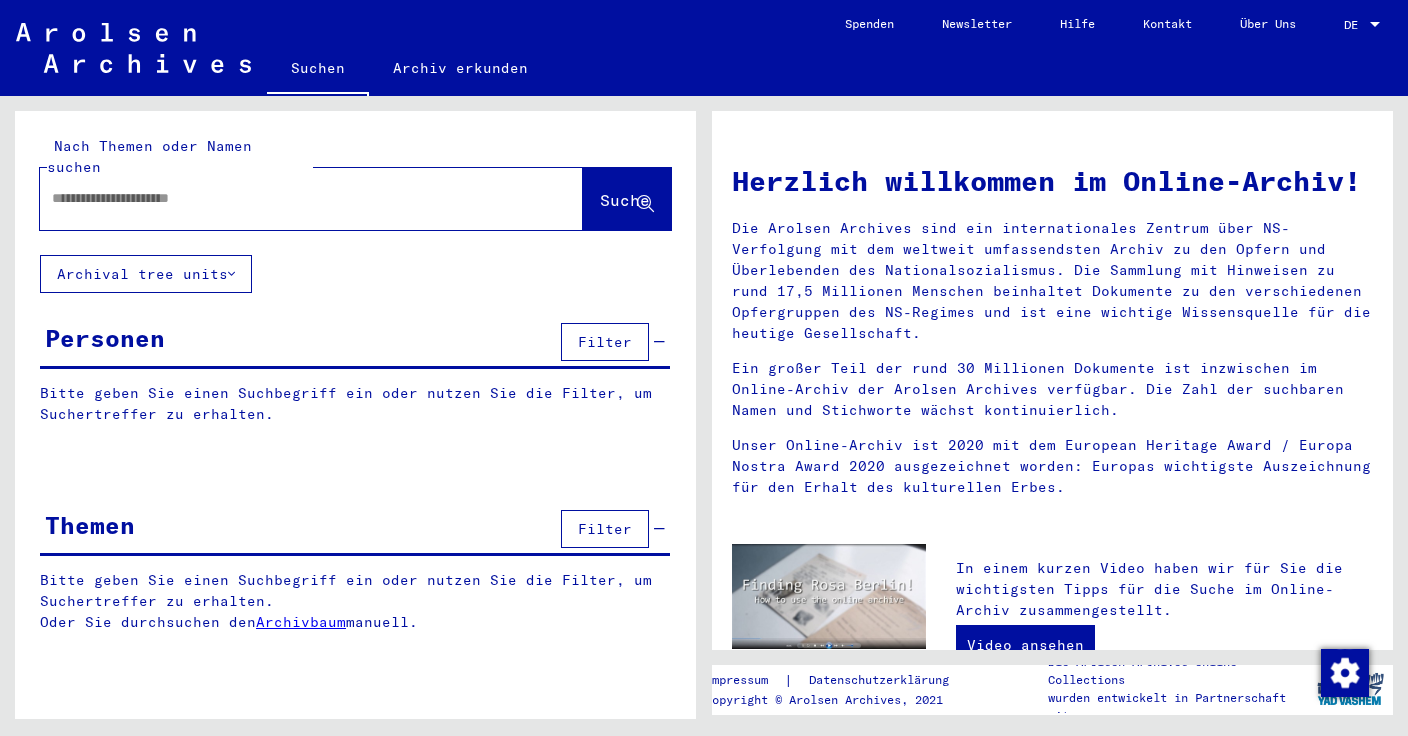 click at bounding box center (287, 198) 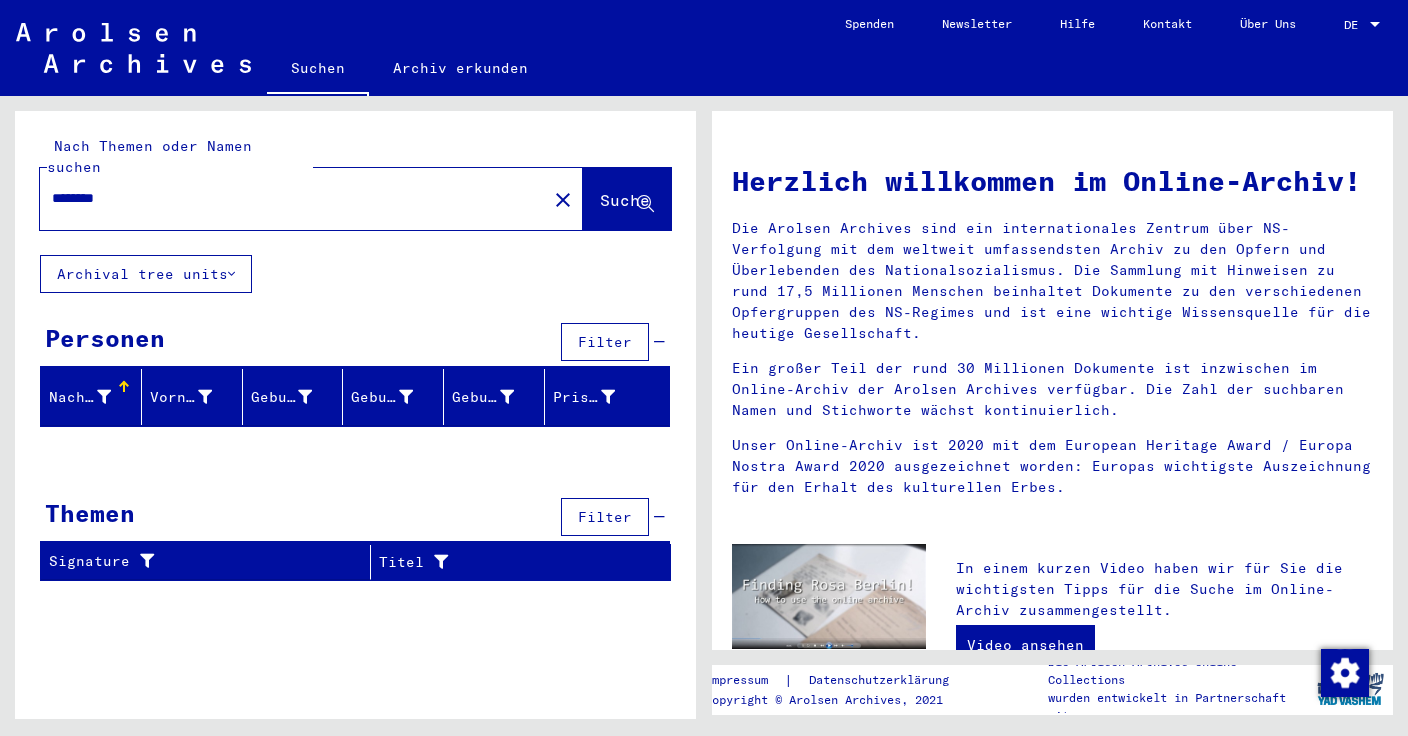 drag, startPoint x: 122, startPoint y: 179, endPoint x: -23, endPoint y: 156, distance: 146.8128 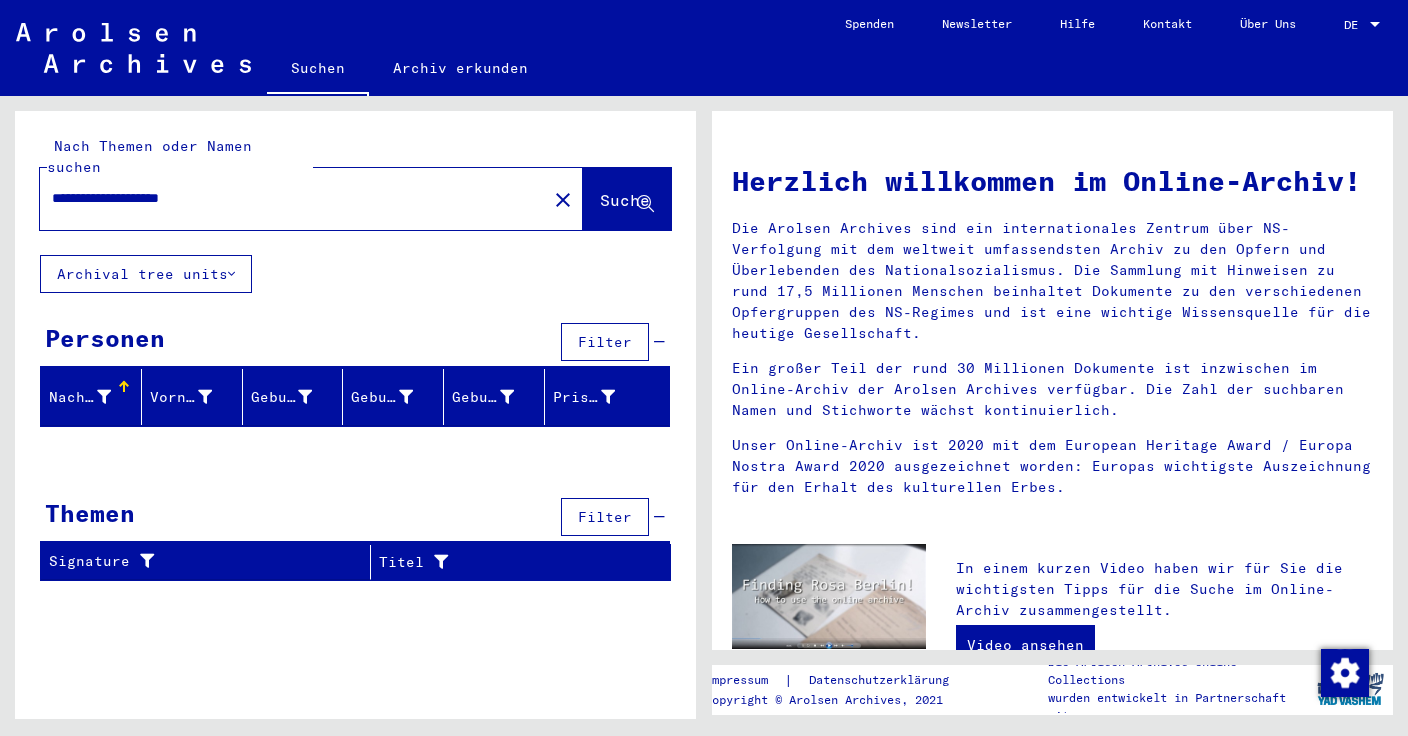 type on "**********" 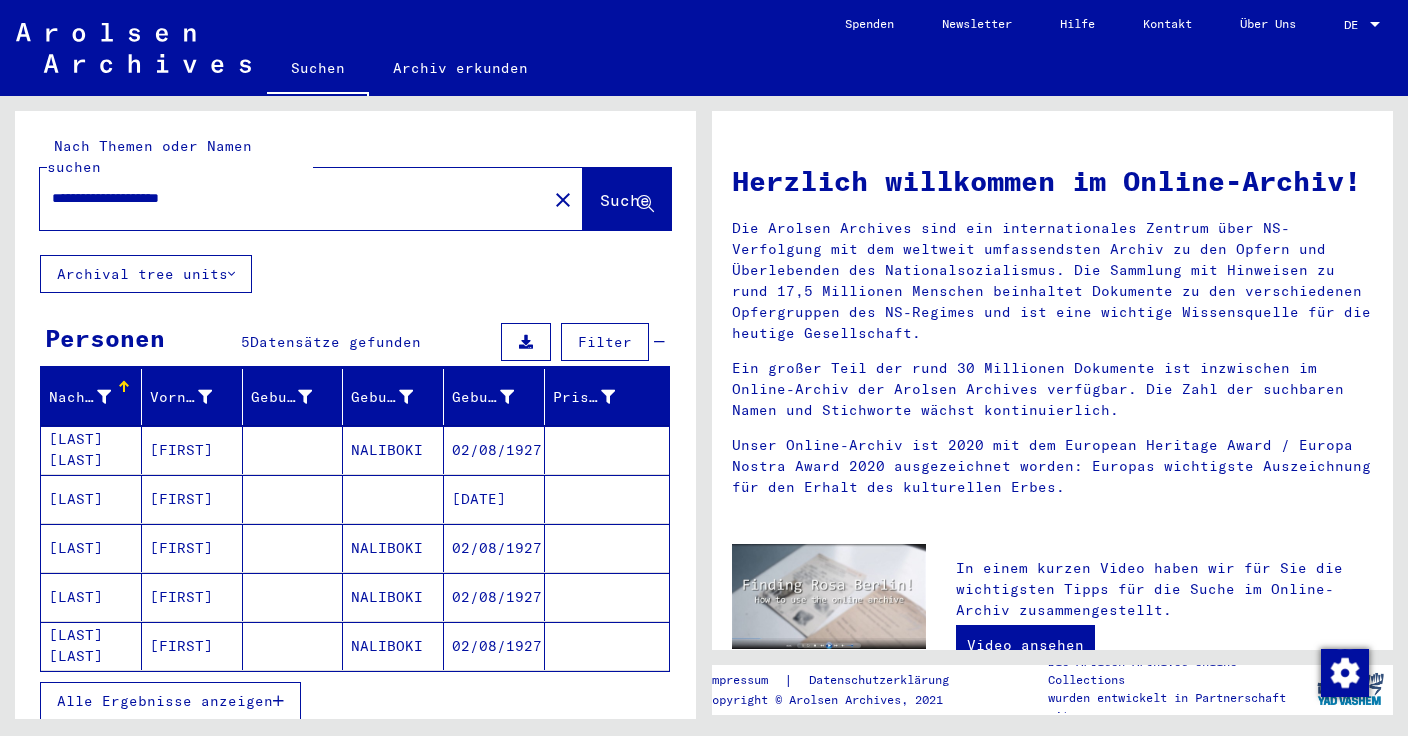 click on "[LAST]" at bounding box center (91, 548) 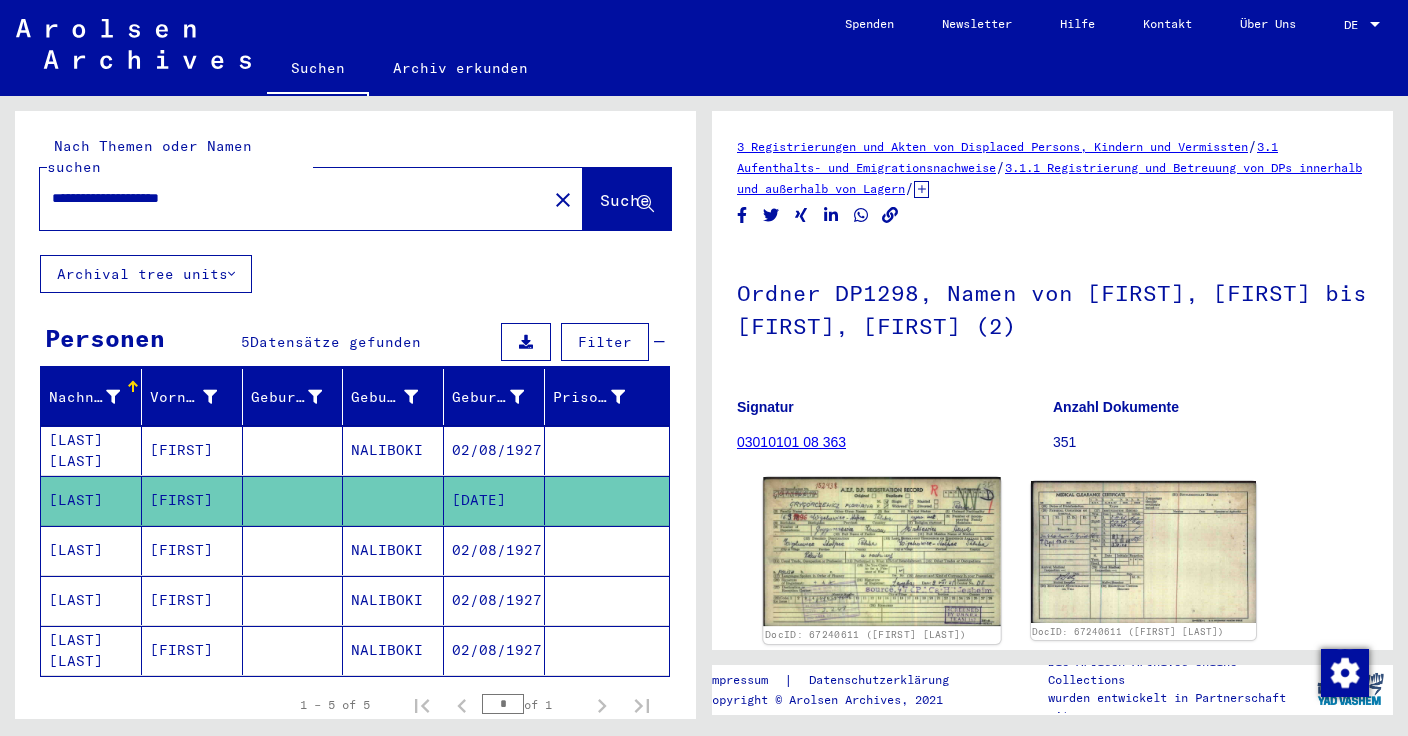 click 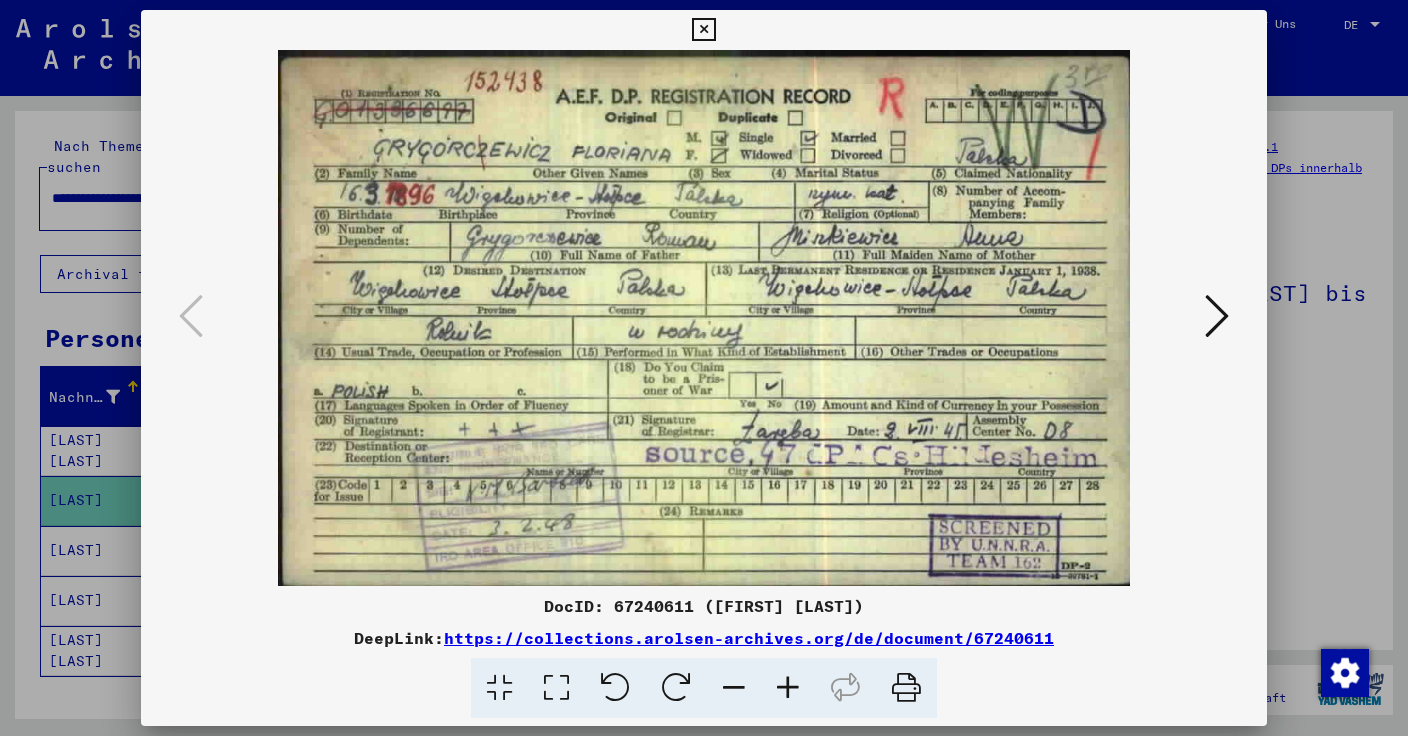 click at bounding box center (703, 30) 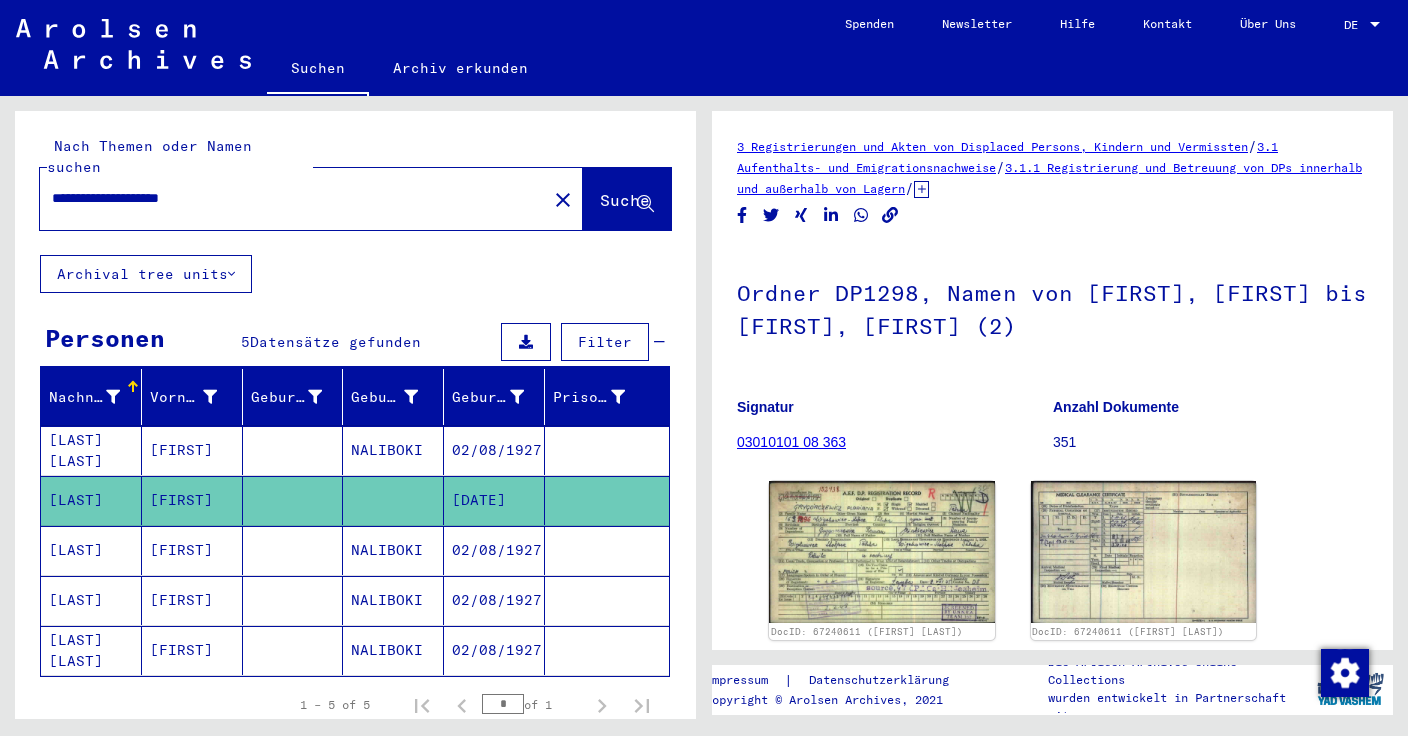click on "[FIRST]" at bounding box center (192, 600) 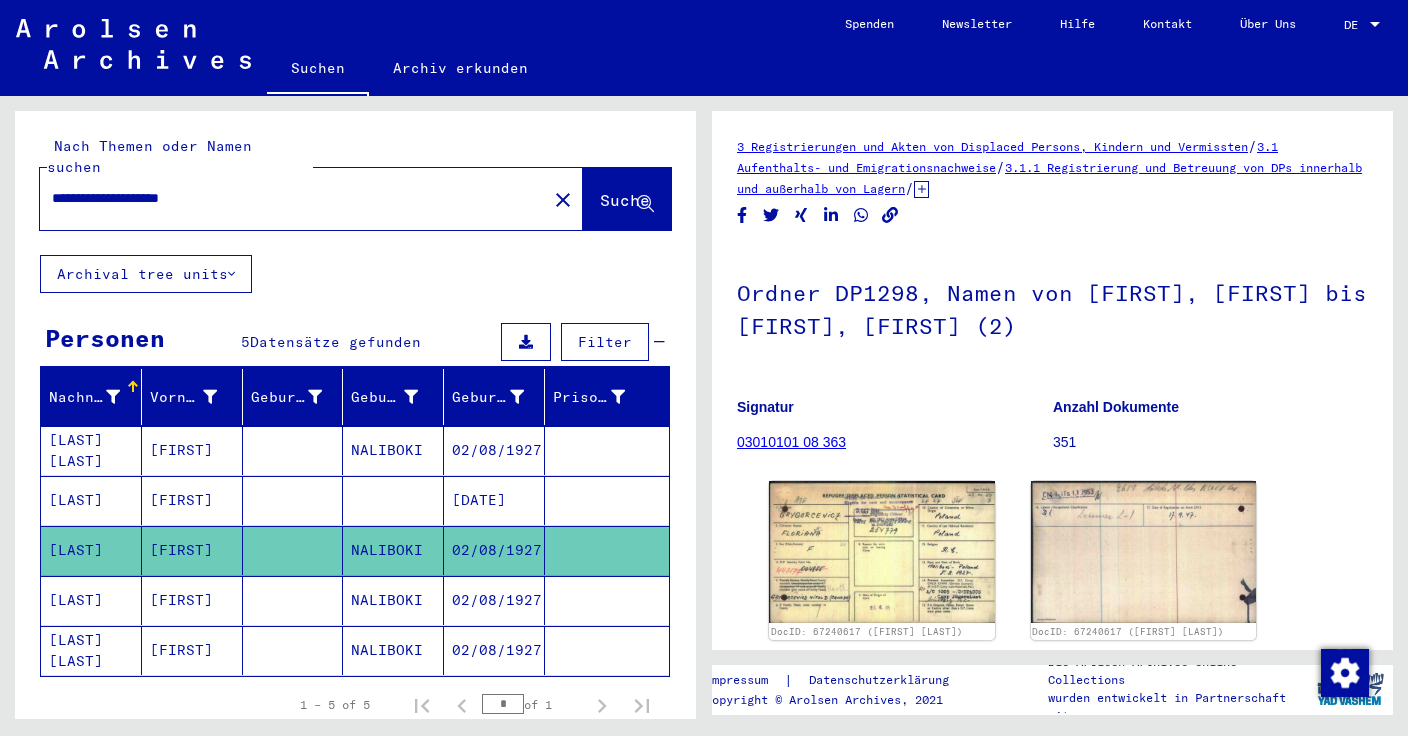 click on "[FIRST]" at bounding box center [192, 650] 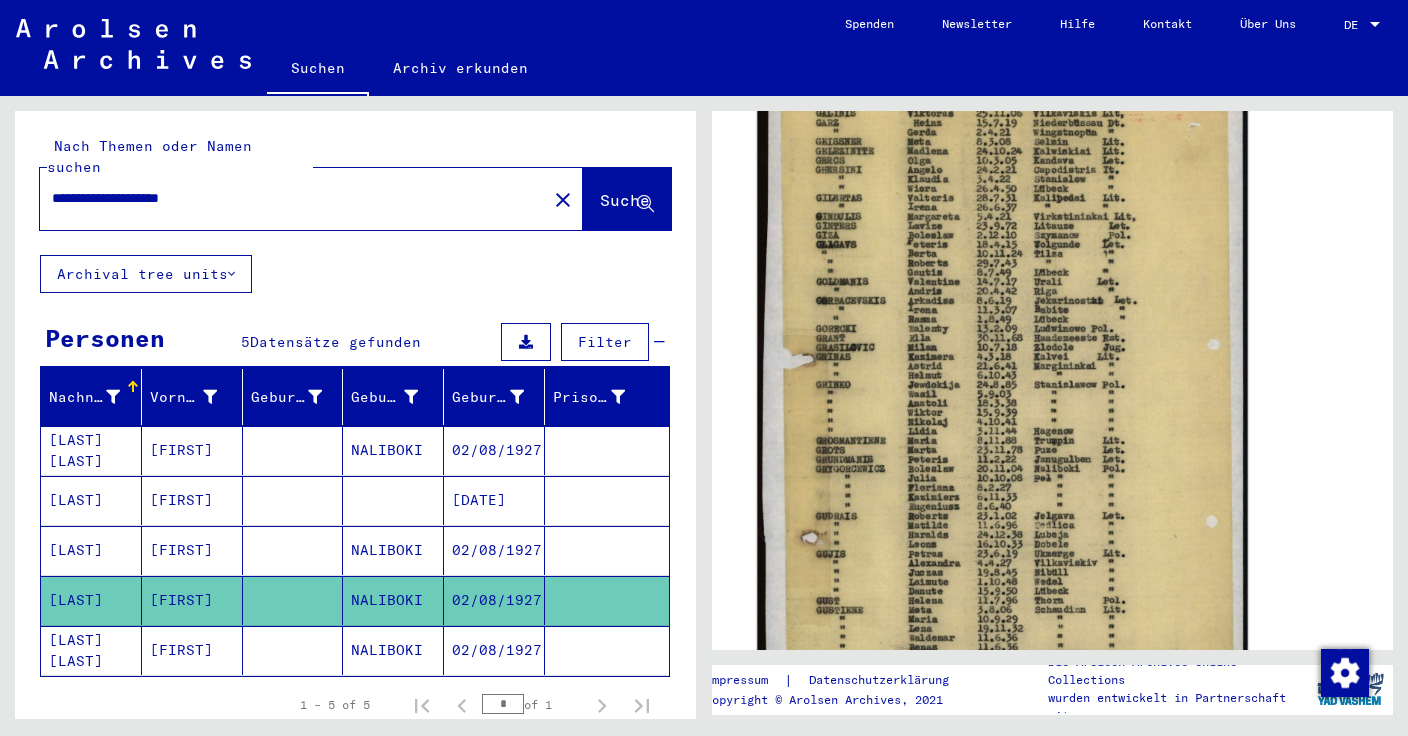 scroll, scrollTop: 416, scrollLeft: 0, axis: vertical 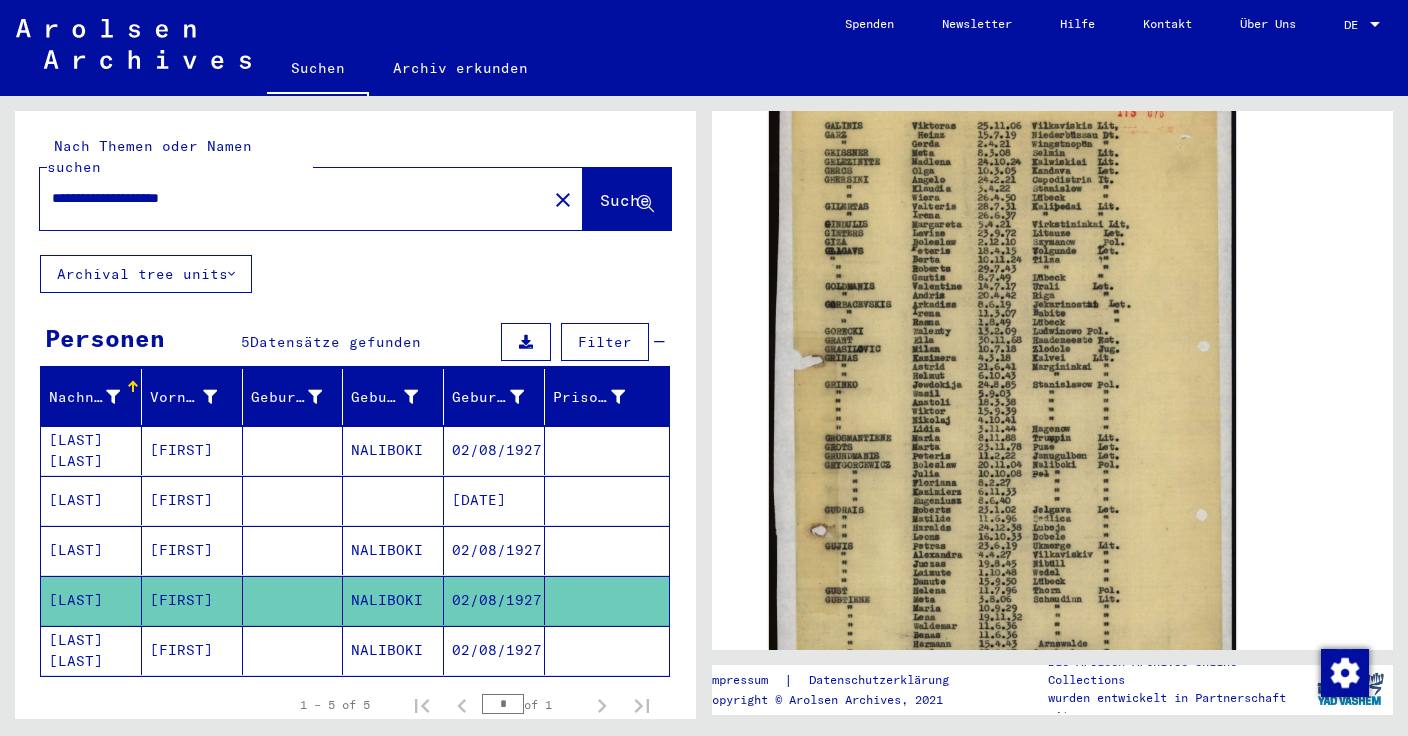 click on "[FIRST]" 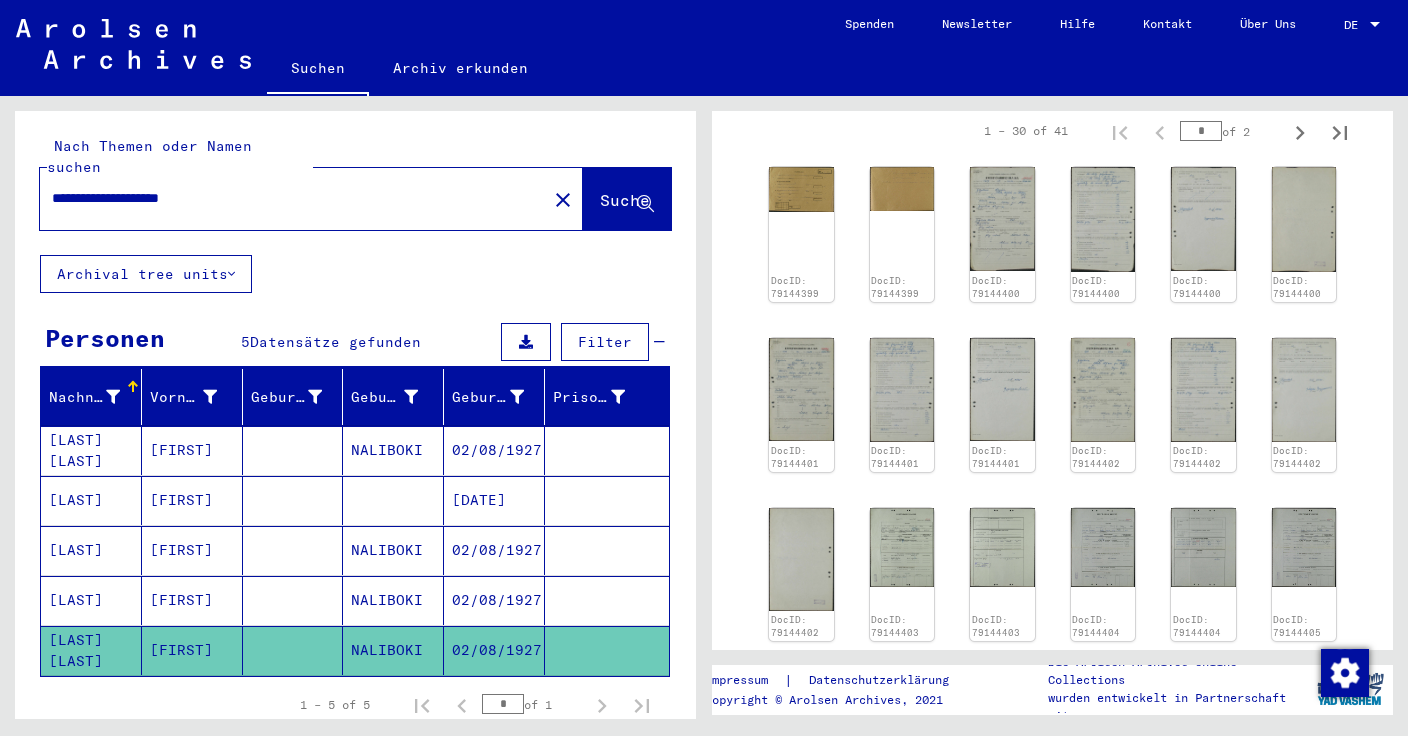 scroll, scrollTop: 410, scrollLeft: 0, axis: vertical 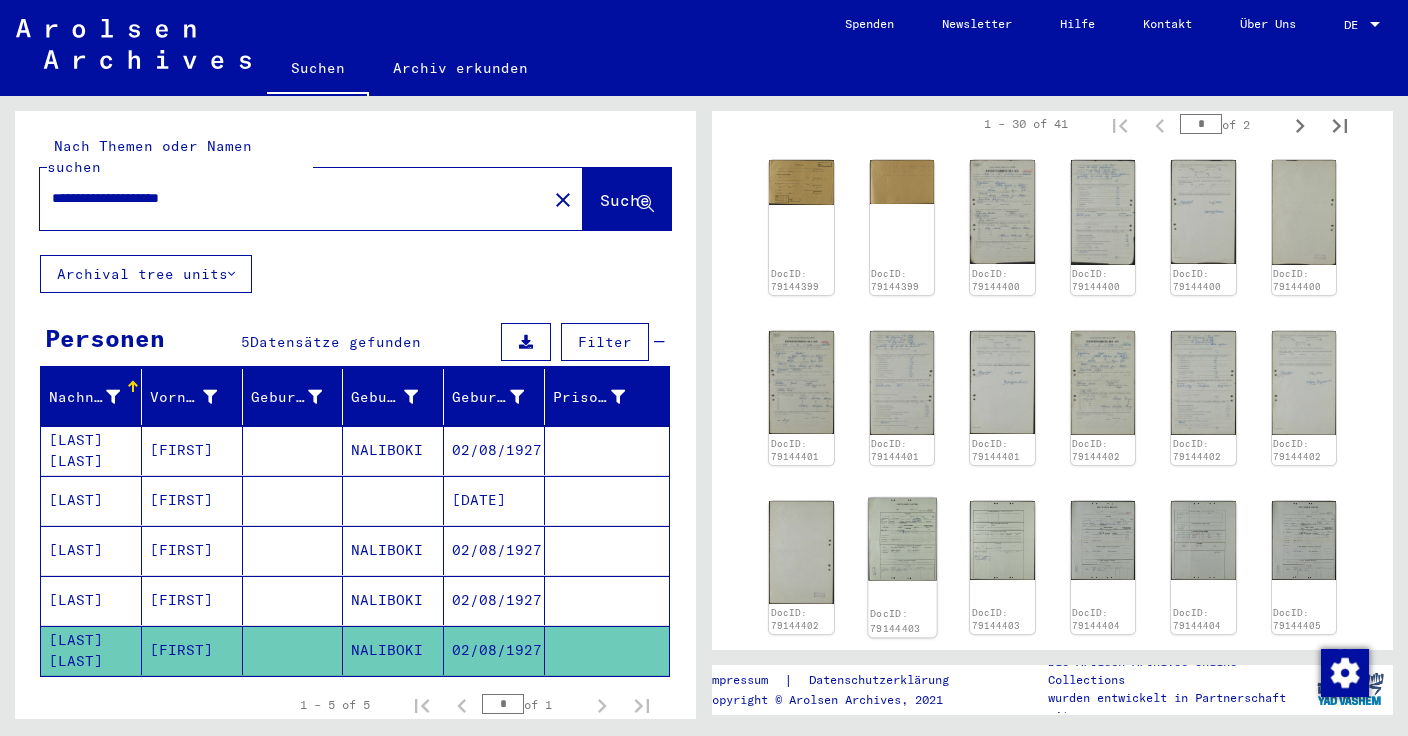 click 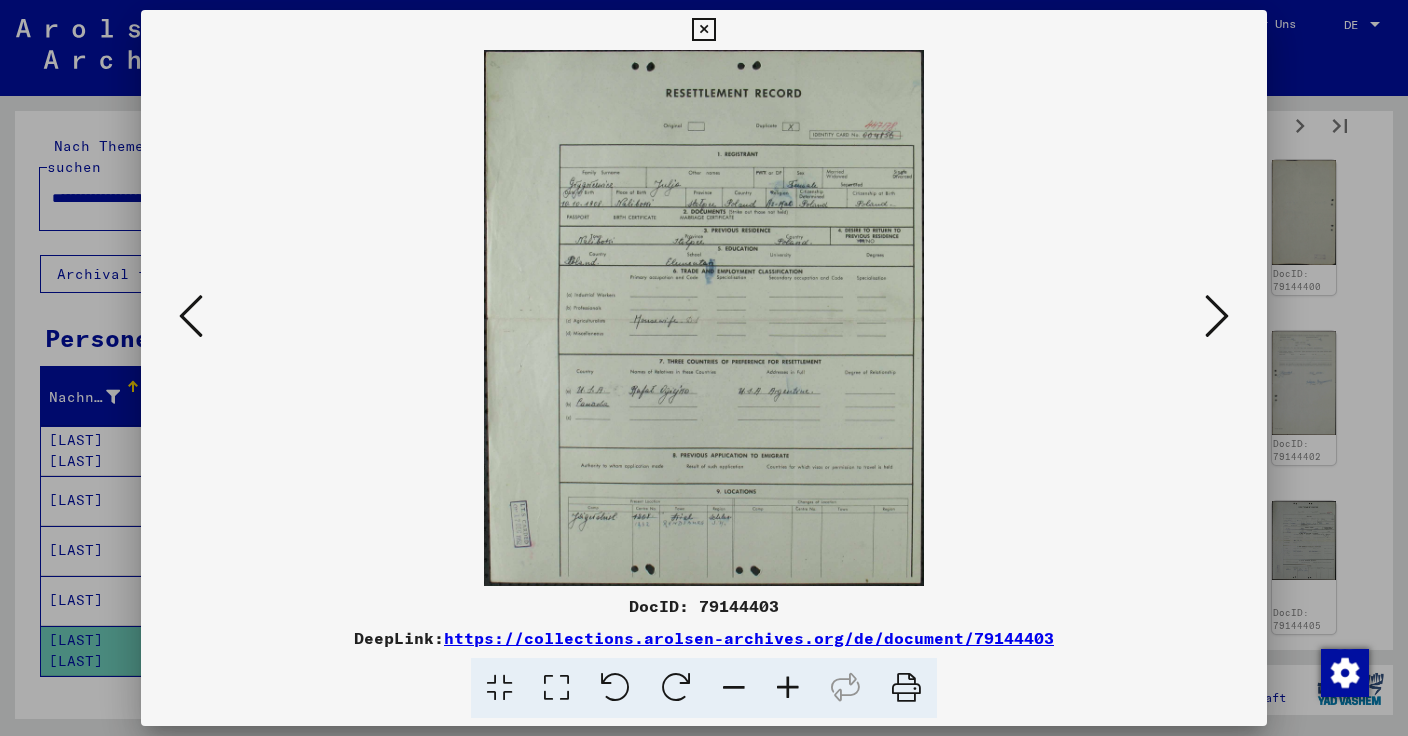 click on "DocID: 79144403" at bounding box center (704, 606) 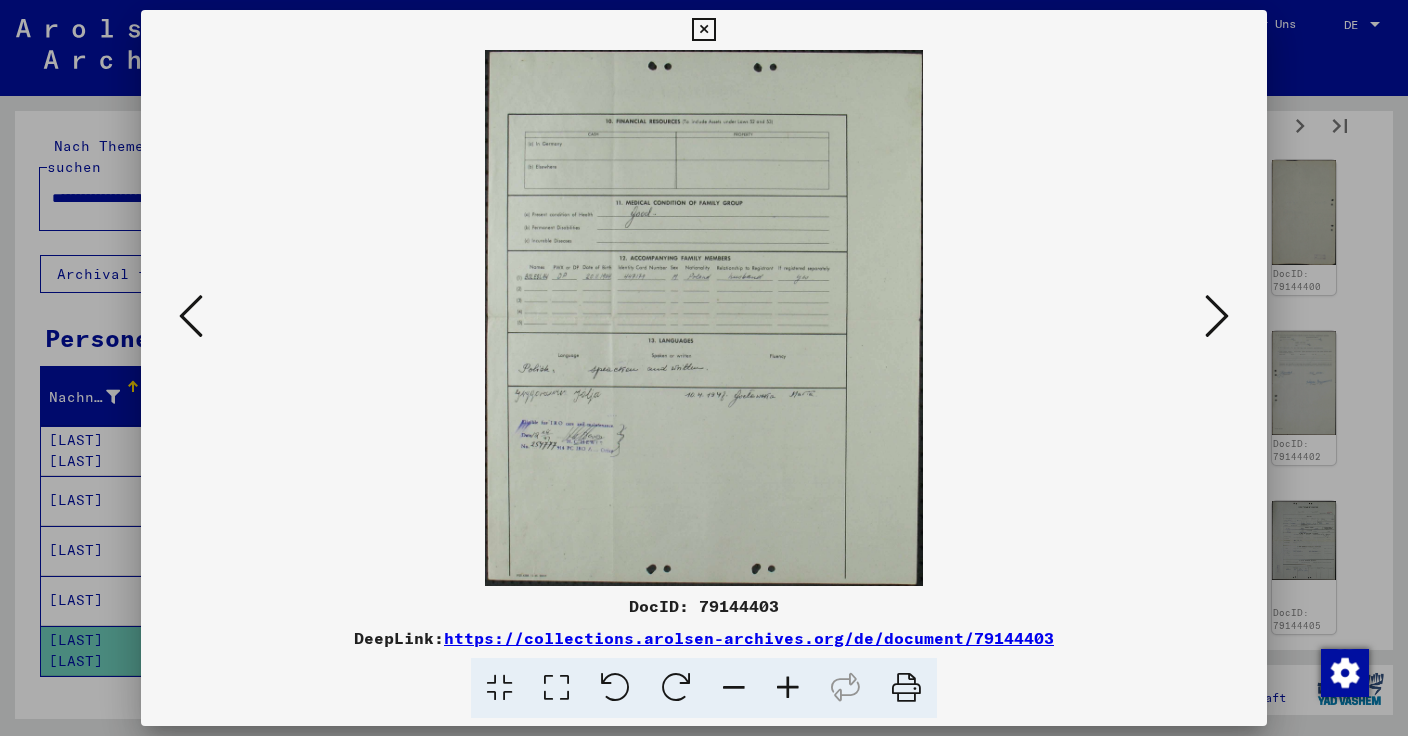 click at bounding box center [906, 688] 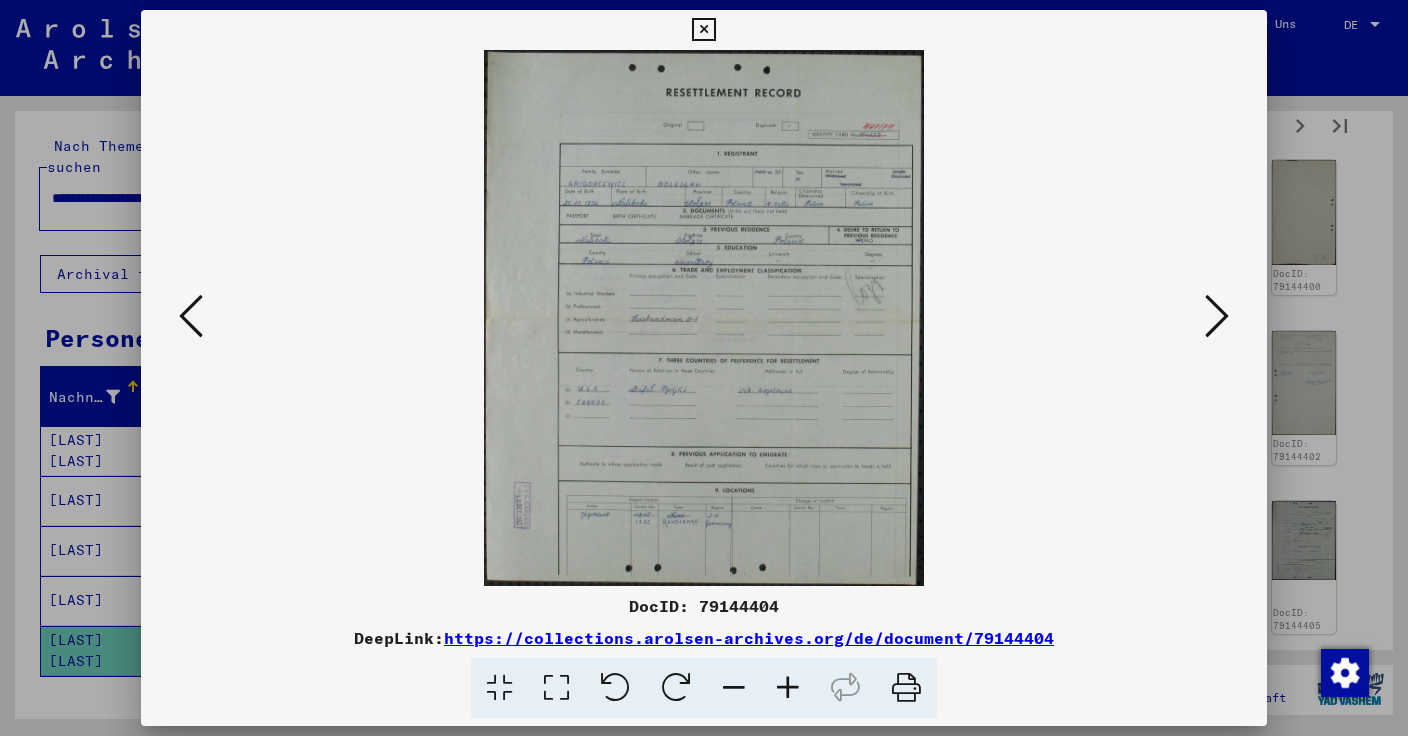 click on "DocID: 79144404" at bounding box center (704, 606) 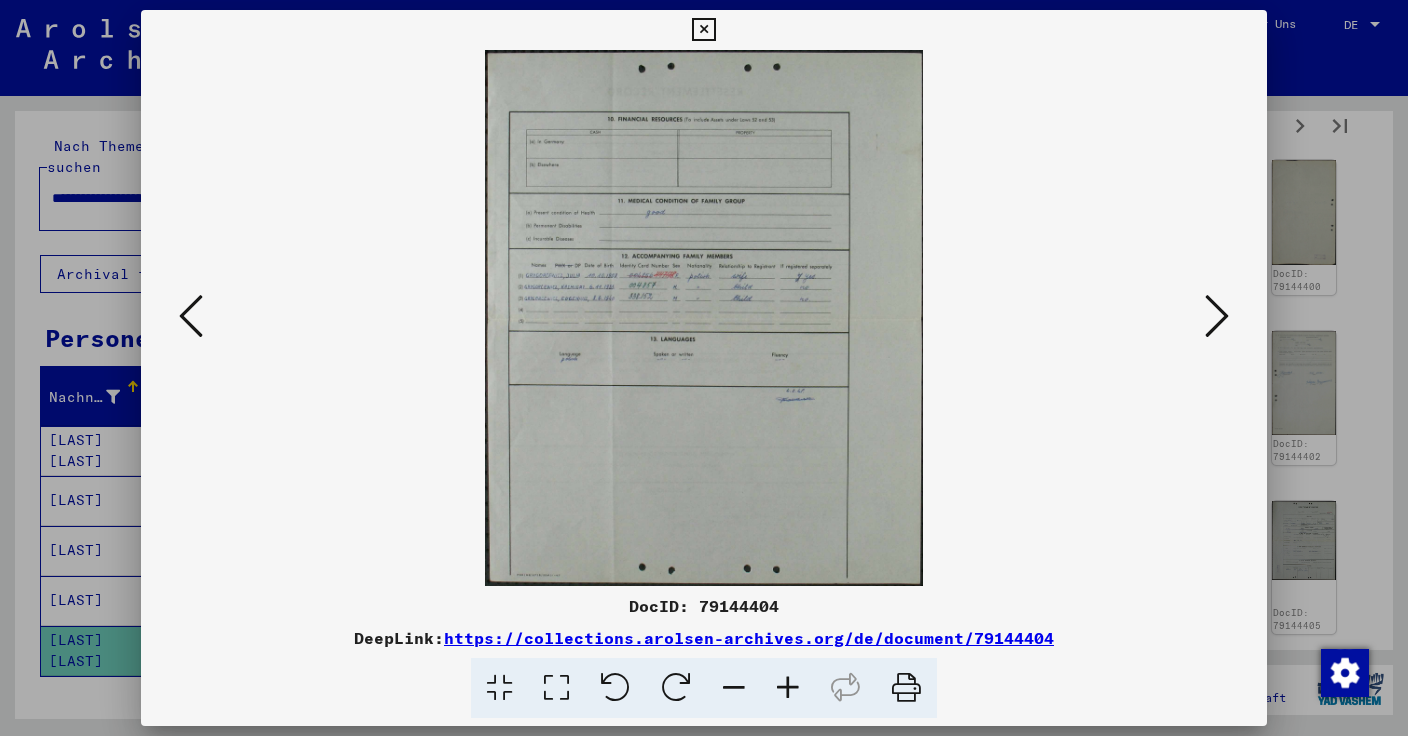 click at bounding box center (906, 688) 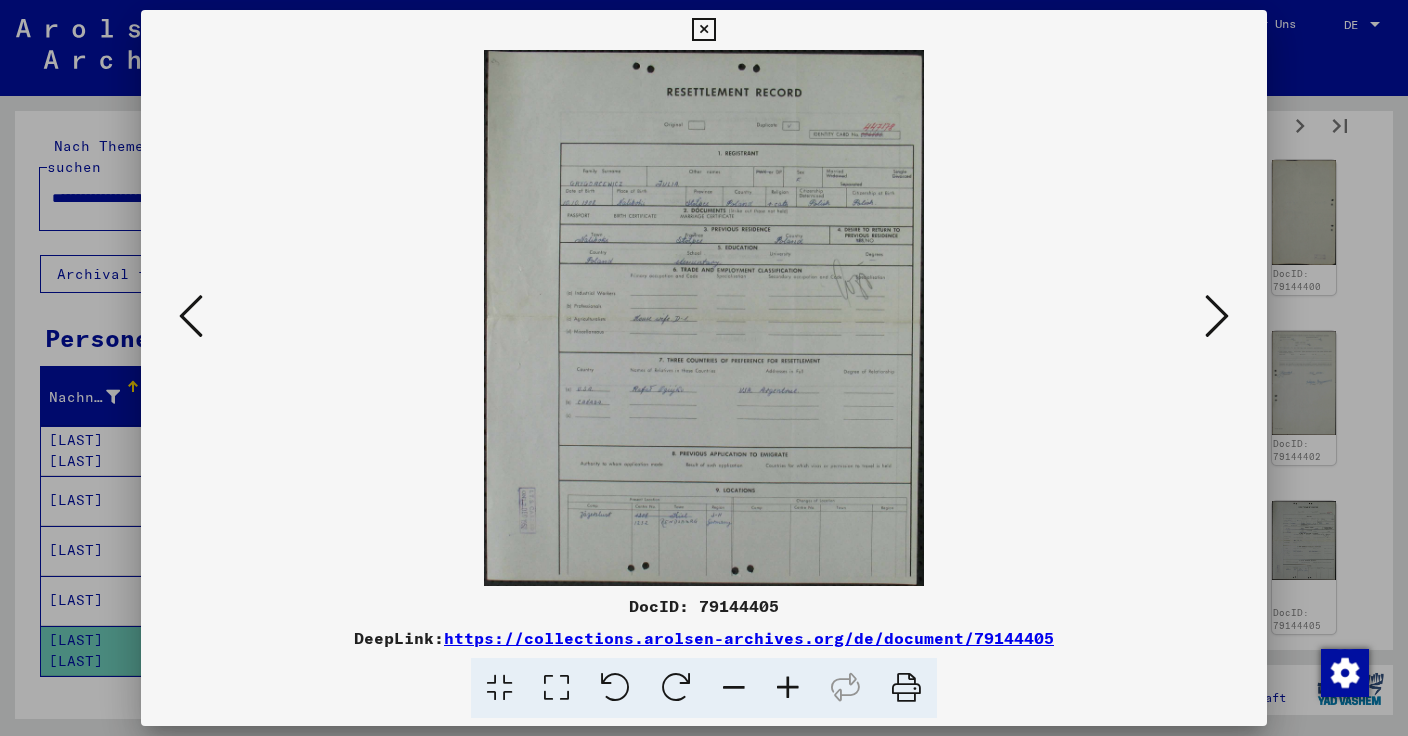 click on "DocID: 79144405" at bounding box center [704, 606] 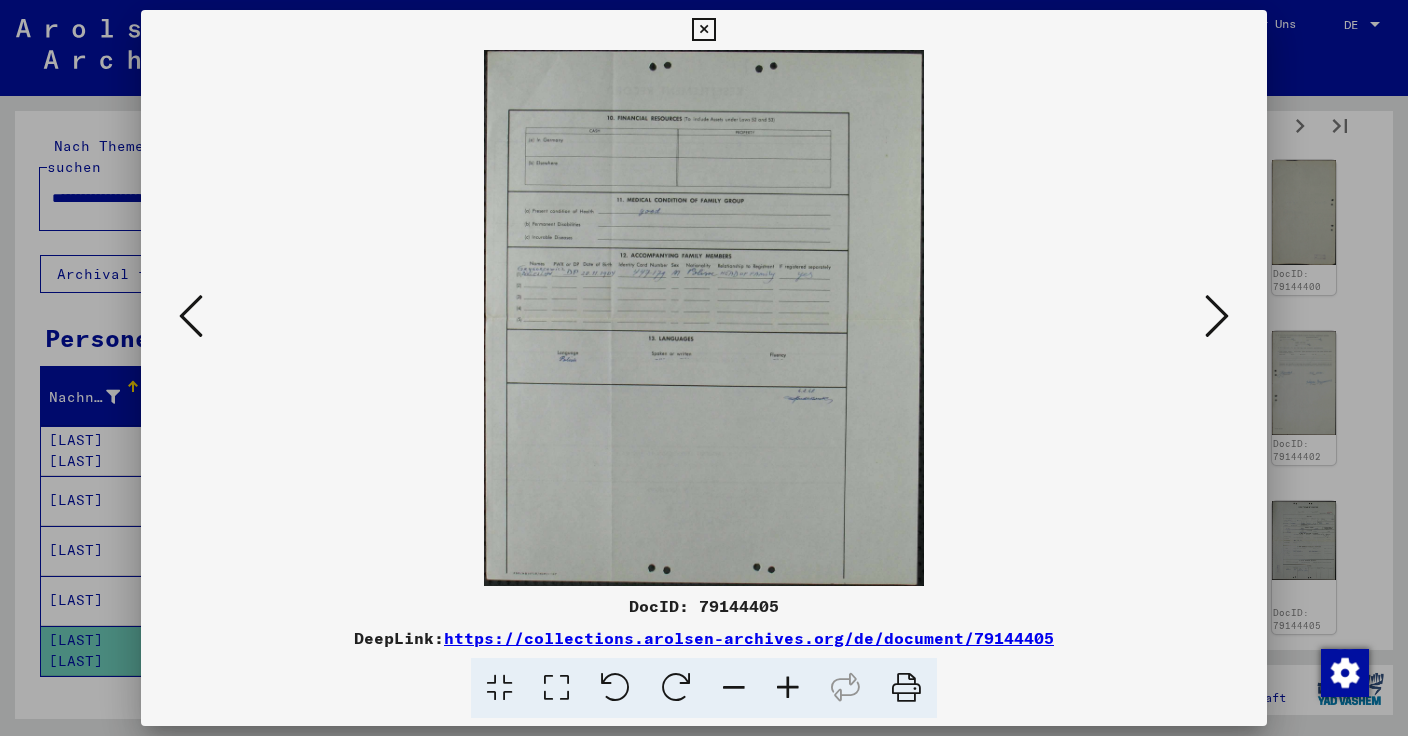 click at bounding box center (906, 688) 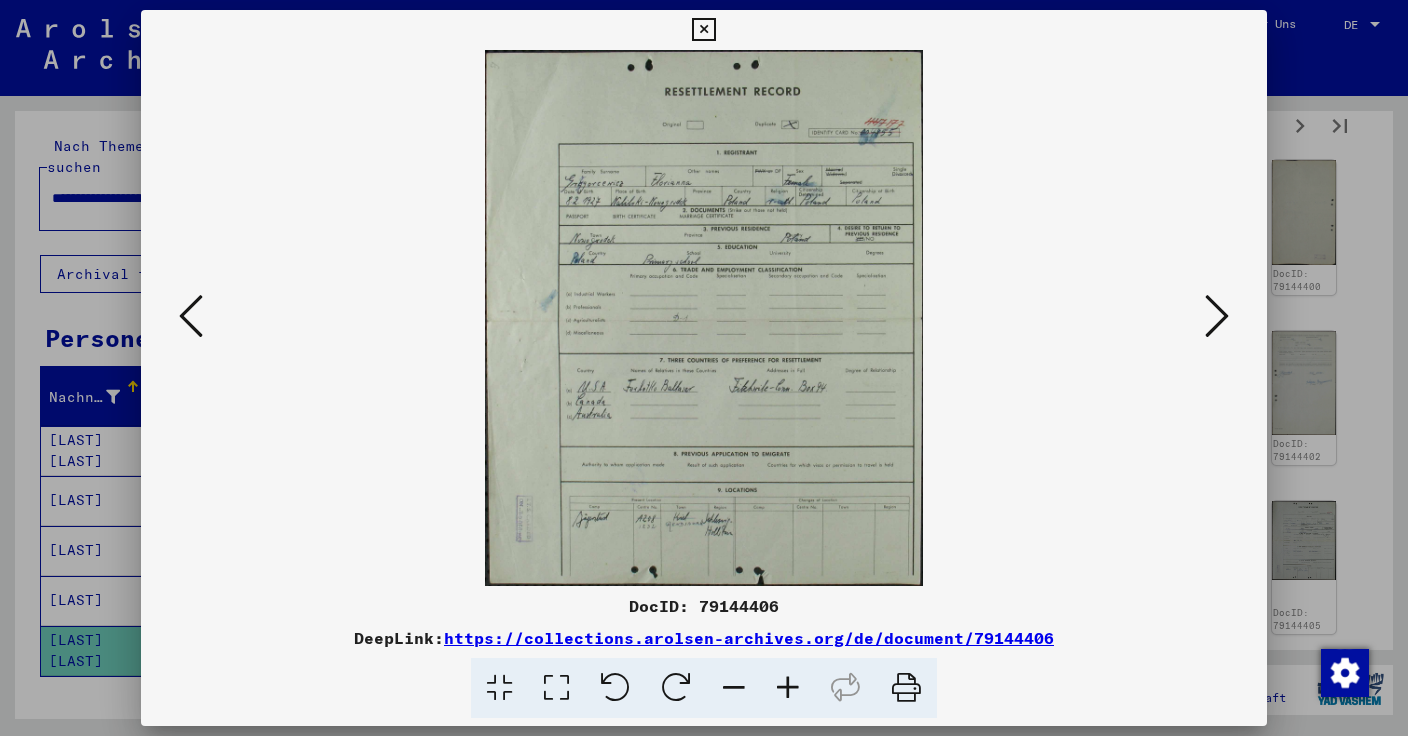 click on "DocID: 79144406" at bounding box center [704, 606] 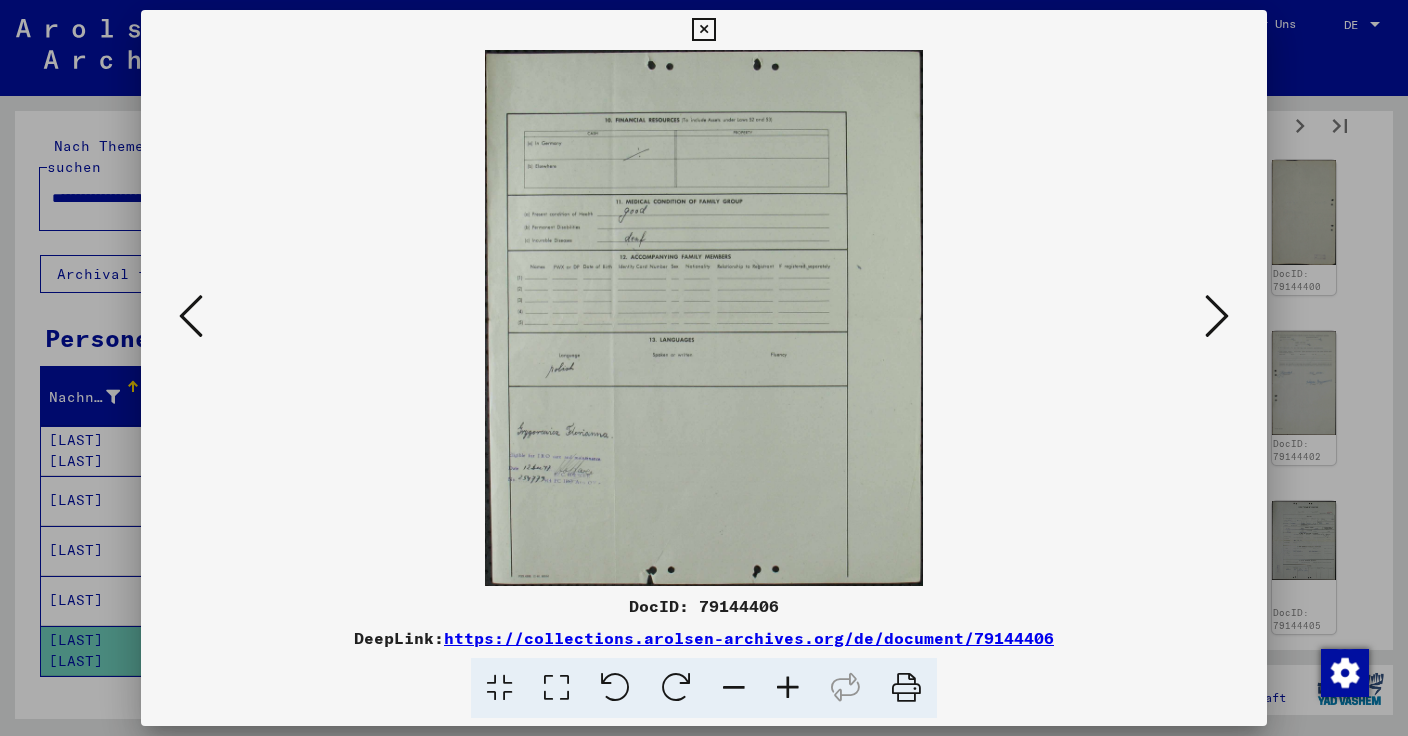 click at bounding box center (906, 688) 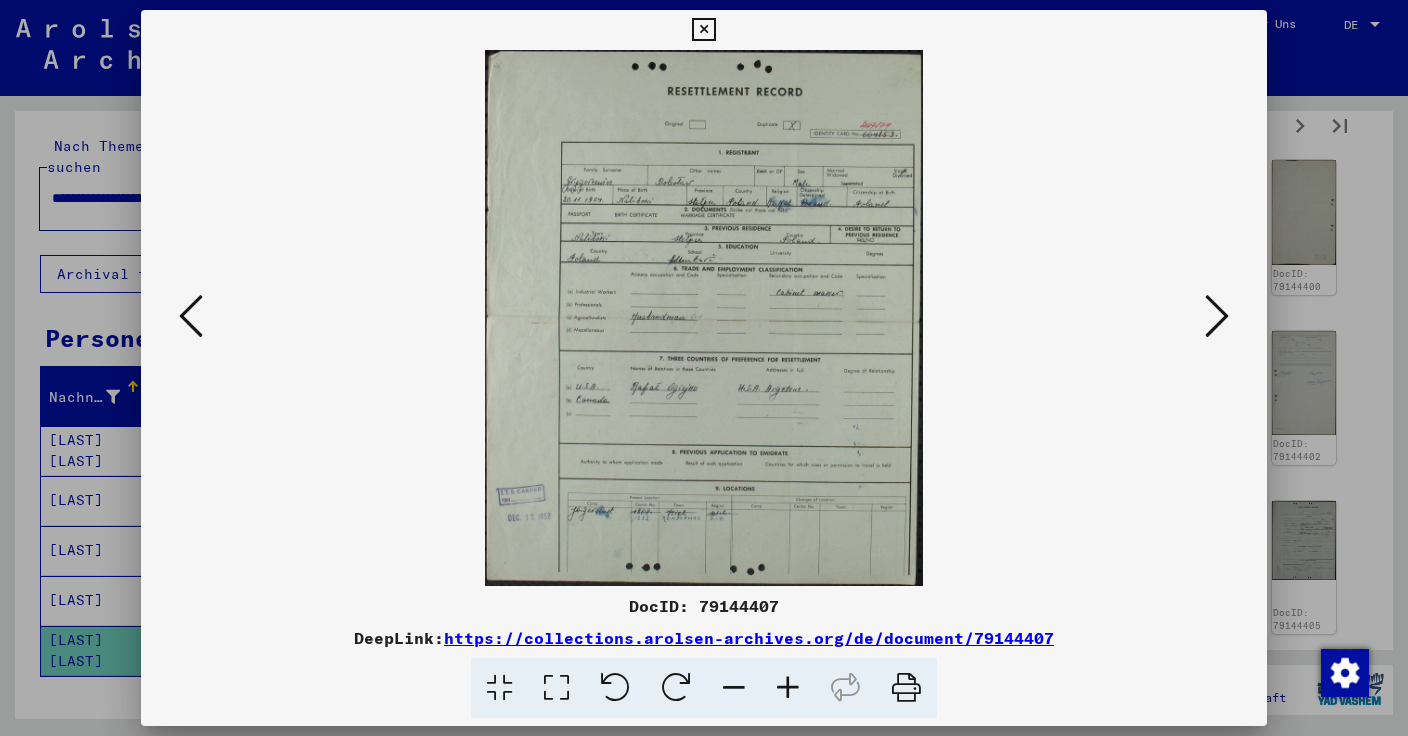 click on "DocID: 79144407" at bounding box center (704, 606) 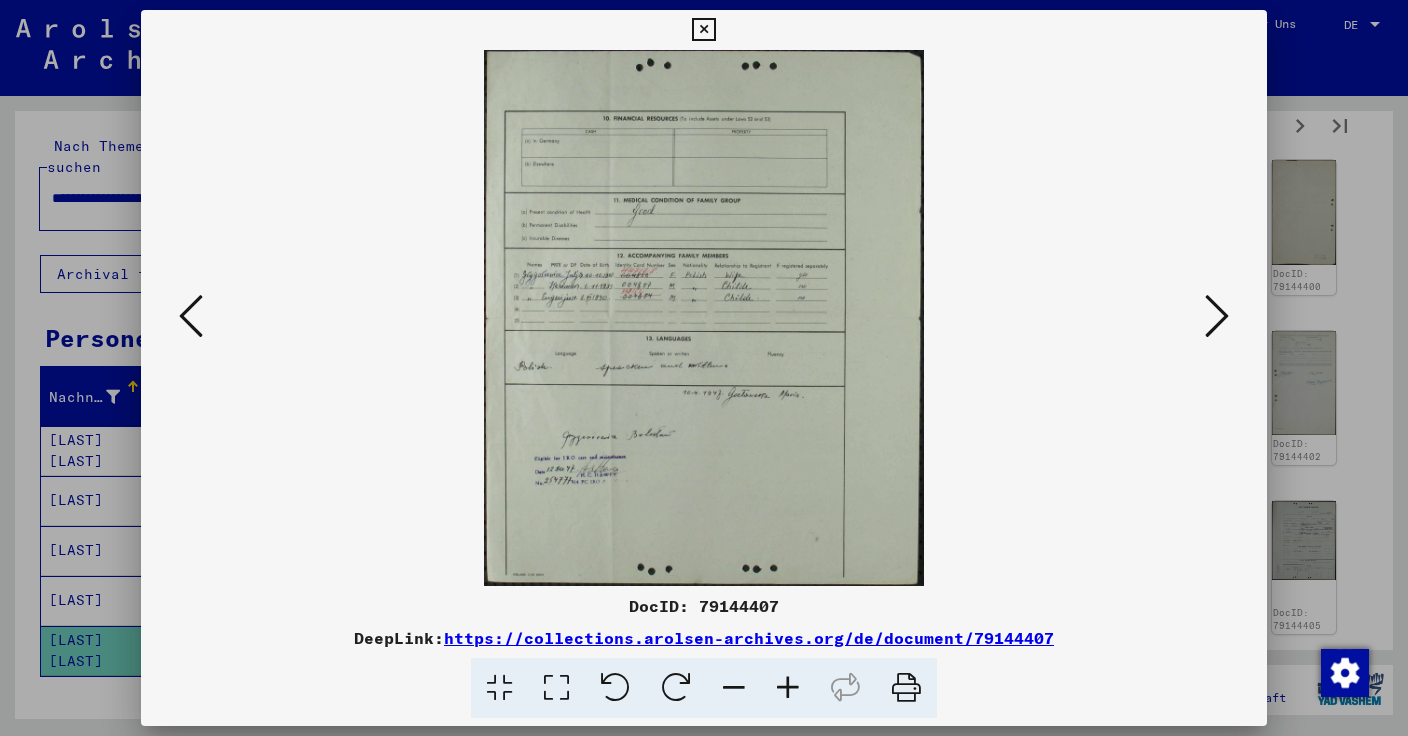 click at bounding box center [906, 688] 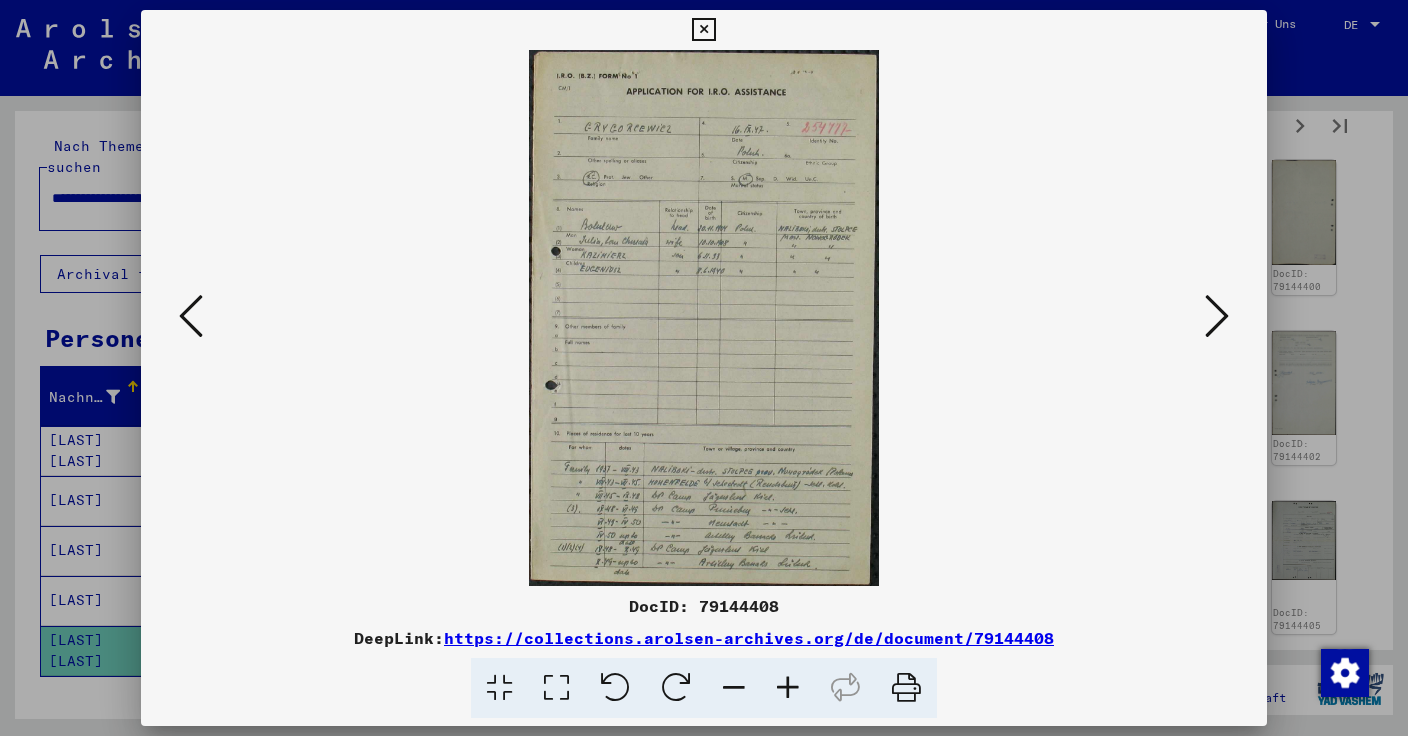 click on "DocID: 79144408" at bounding box center [704, 606] 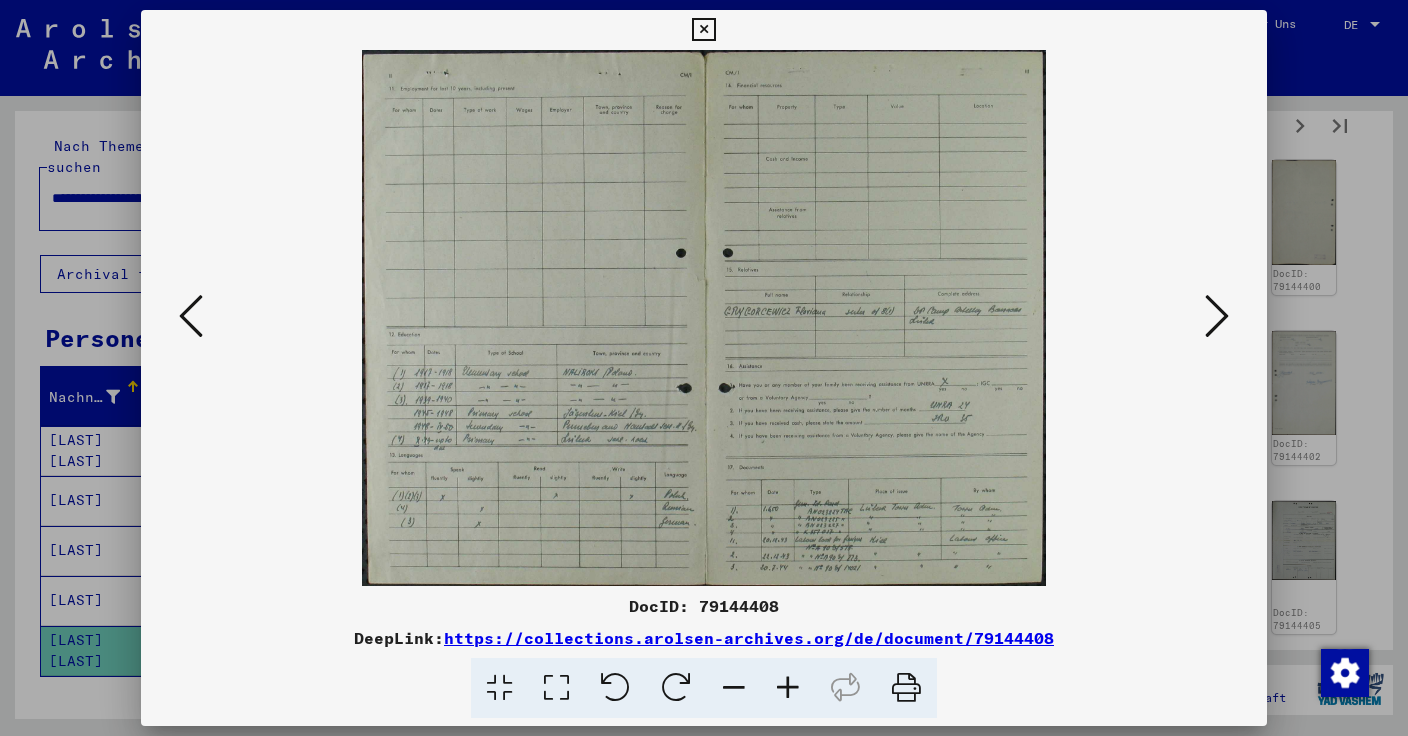 click at bounding box center (906, 688) 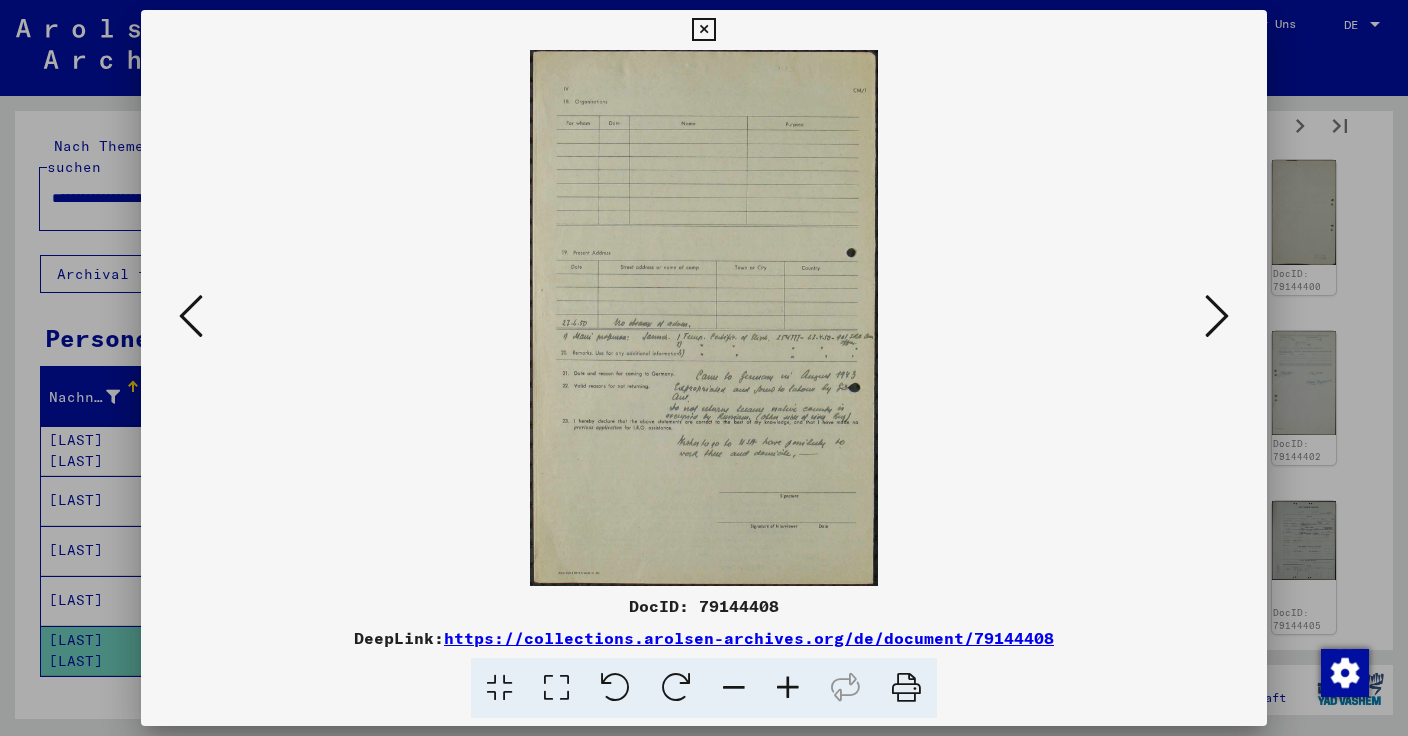 click at bounding box center (906, 688) 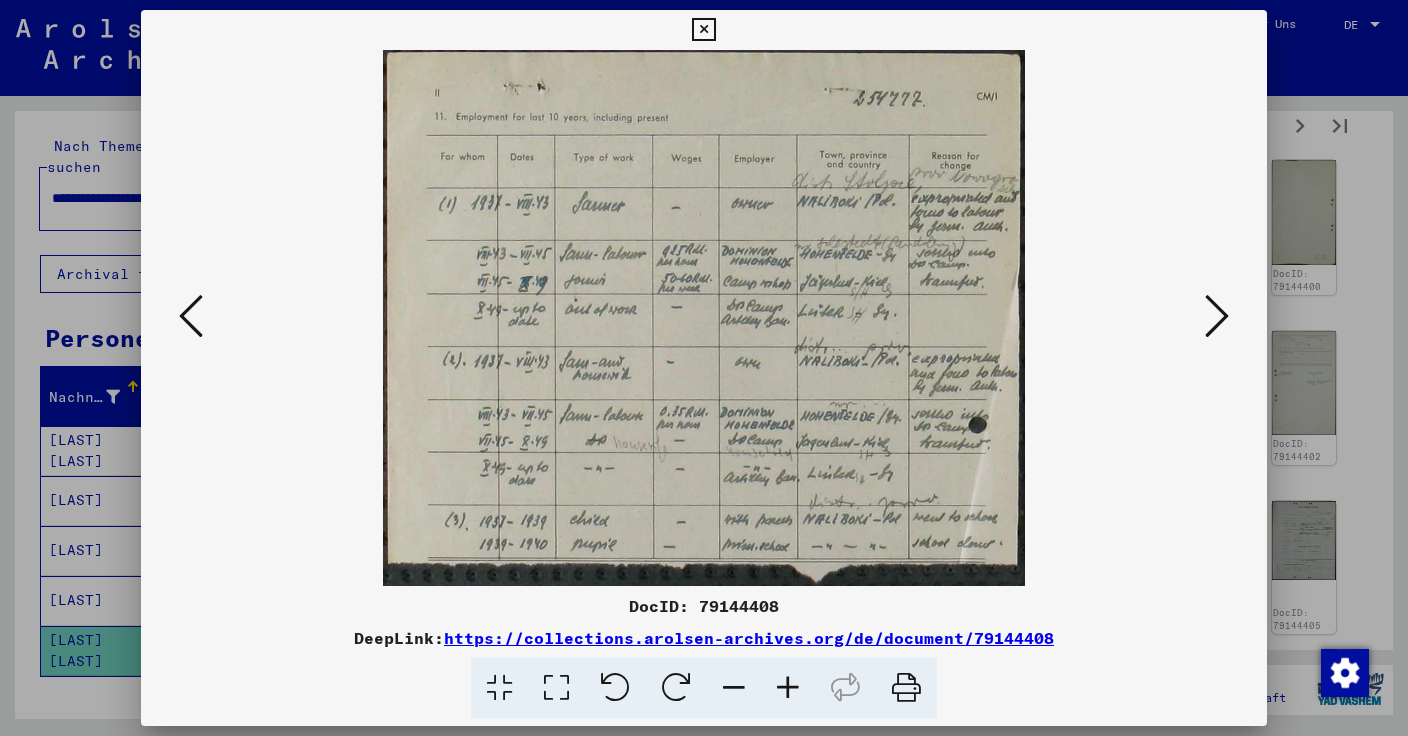 click at bounding box center [704, 318] 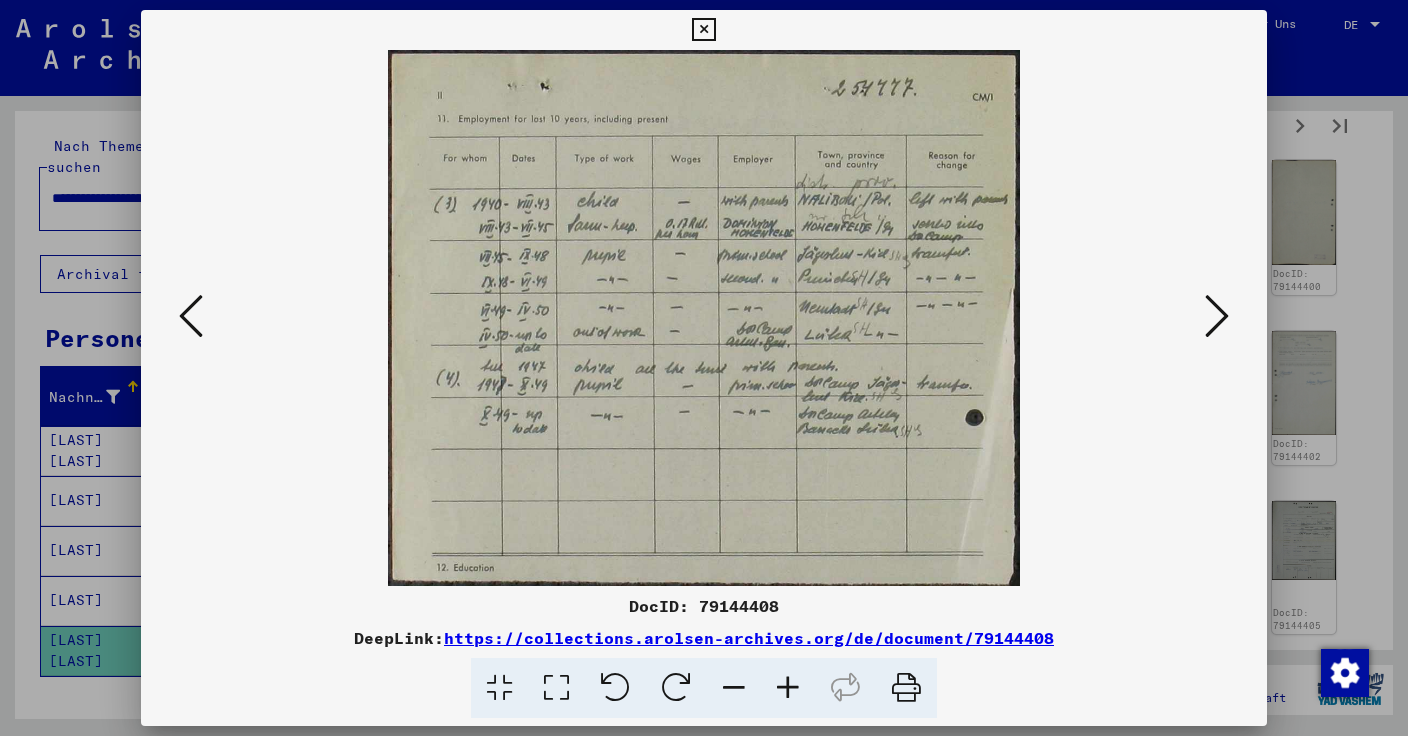 click at bounding box center (906, 688) 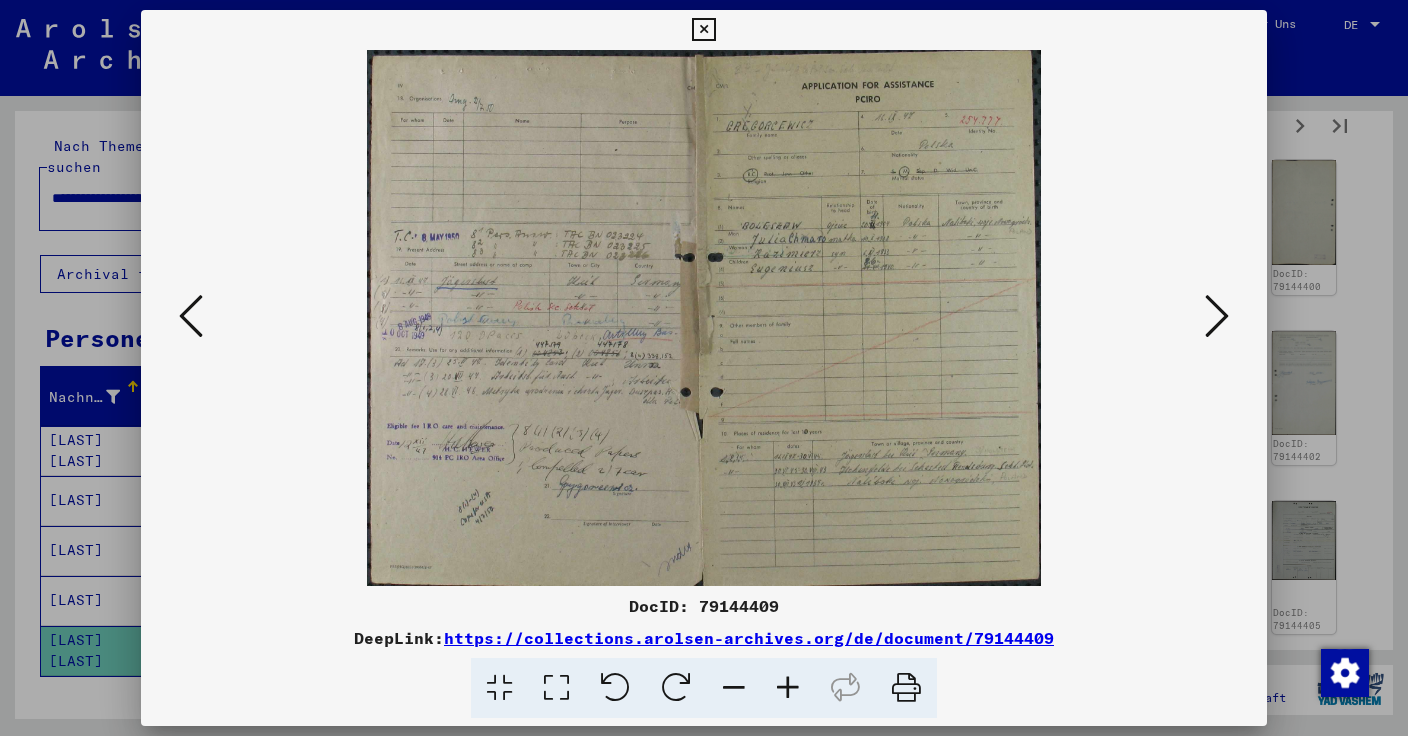 click at bounding box center (906, 688) 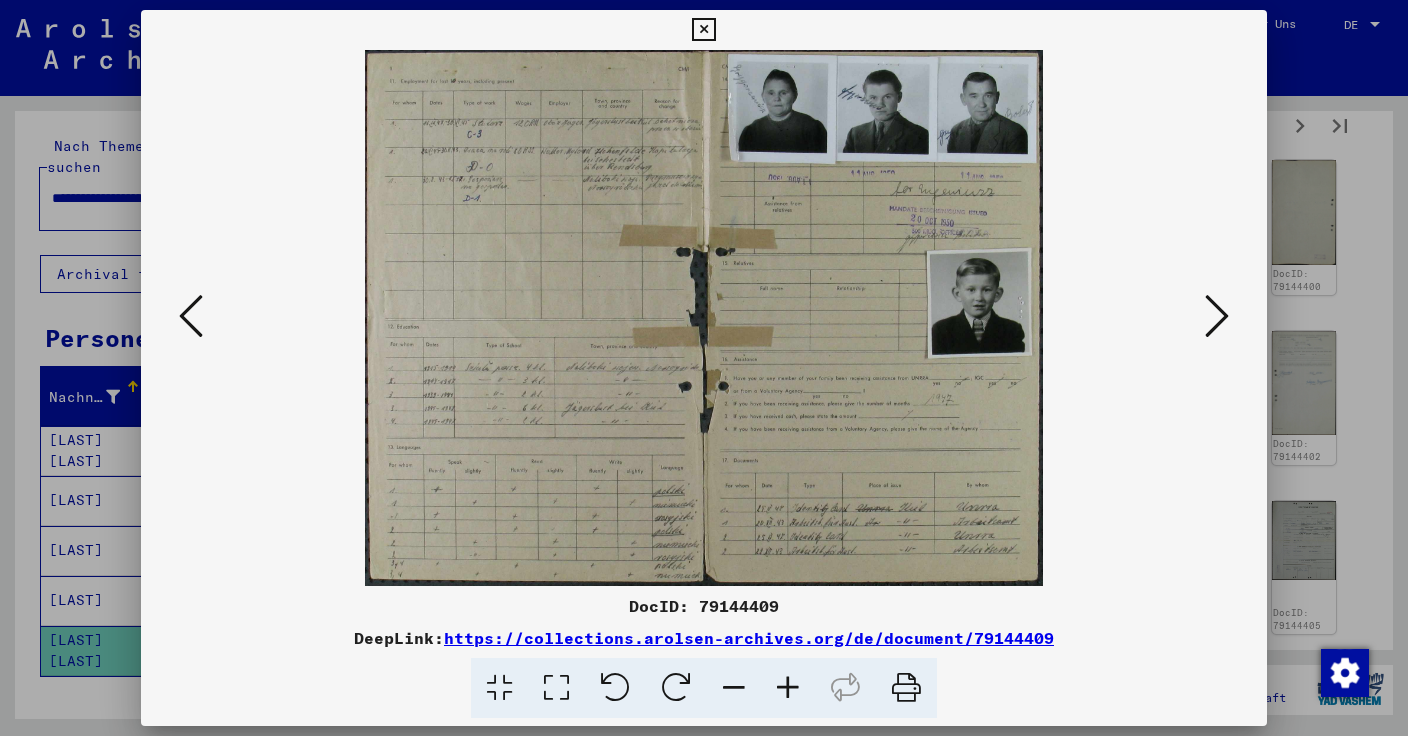 click at bounding box center (906, 688) 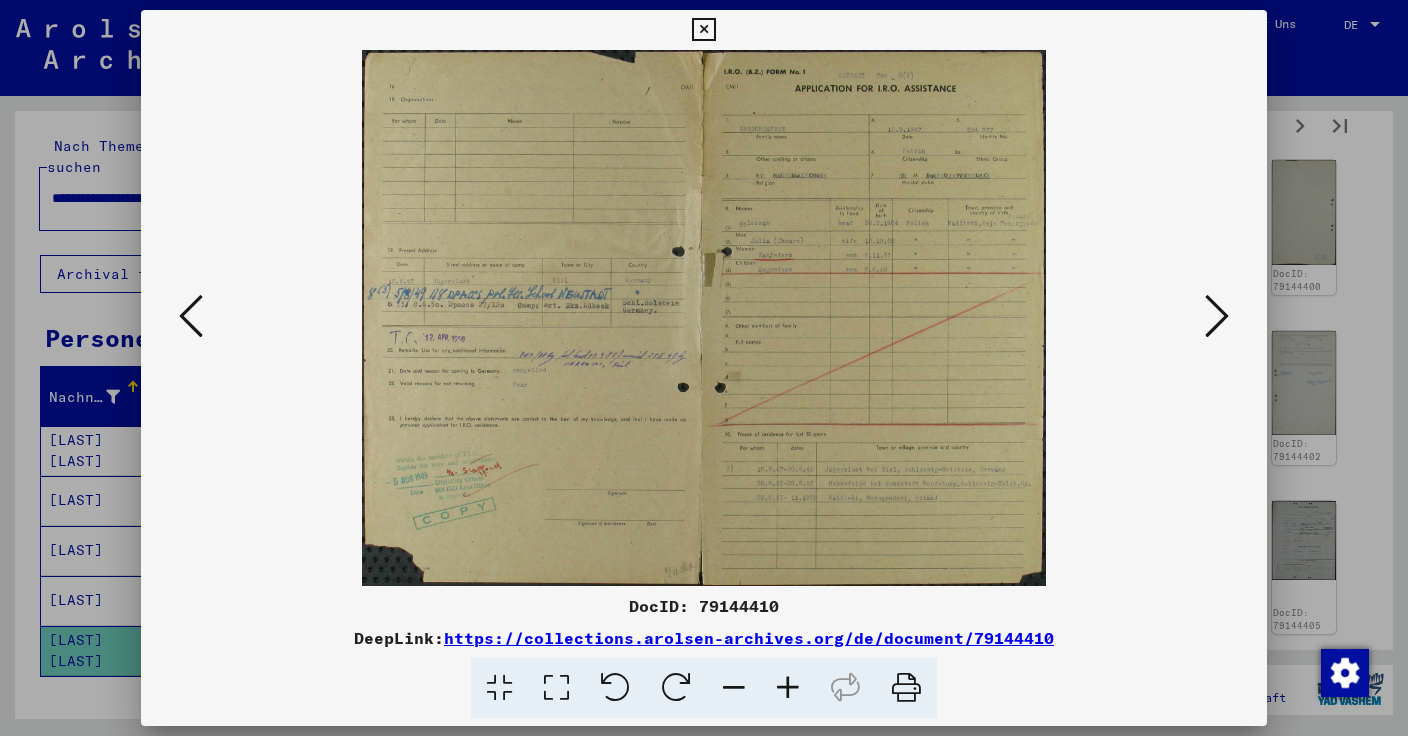 click on "DocID: 79144410" at bounding box center (704, 606) 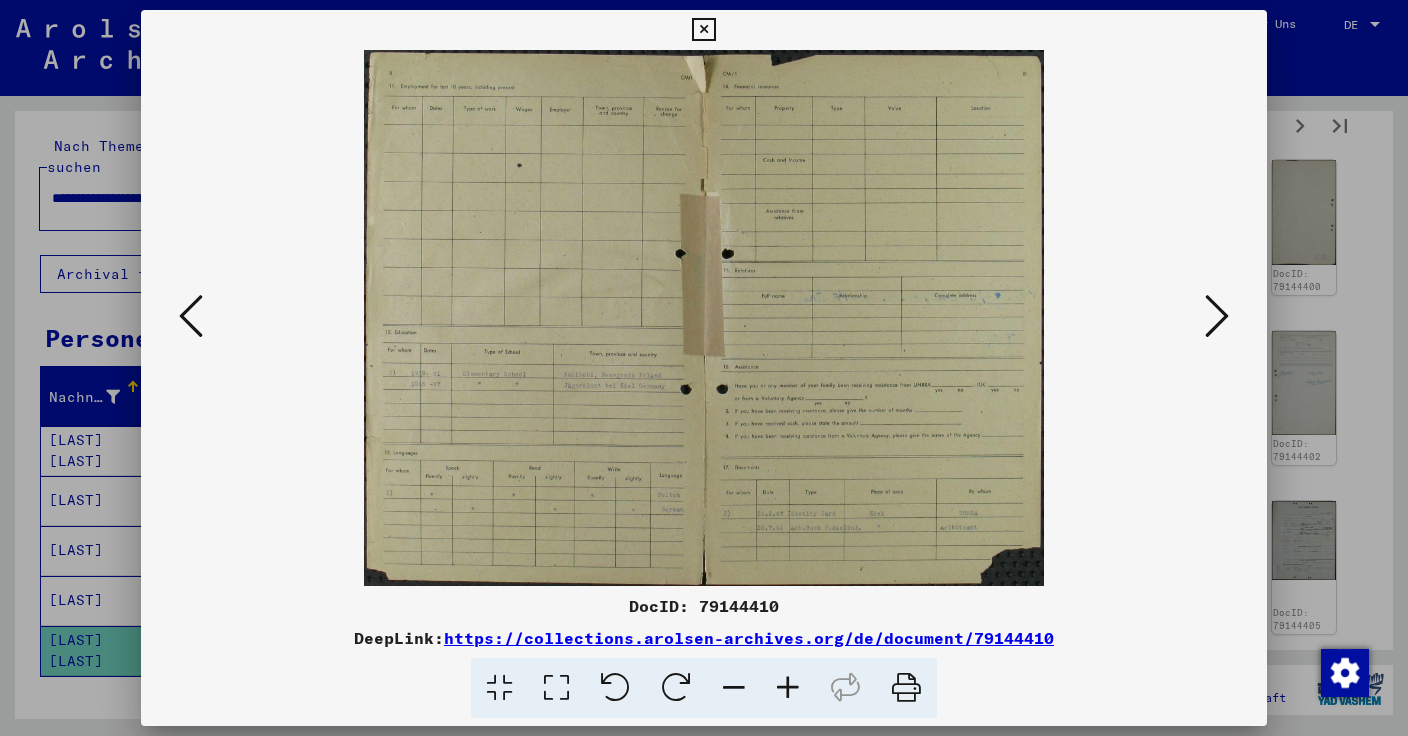 click at bounding box center (906, 688) 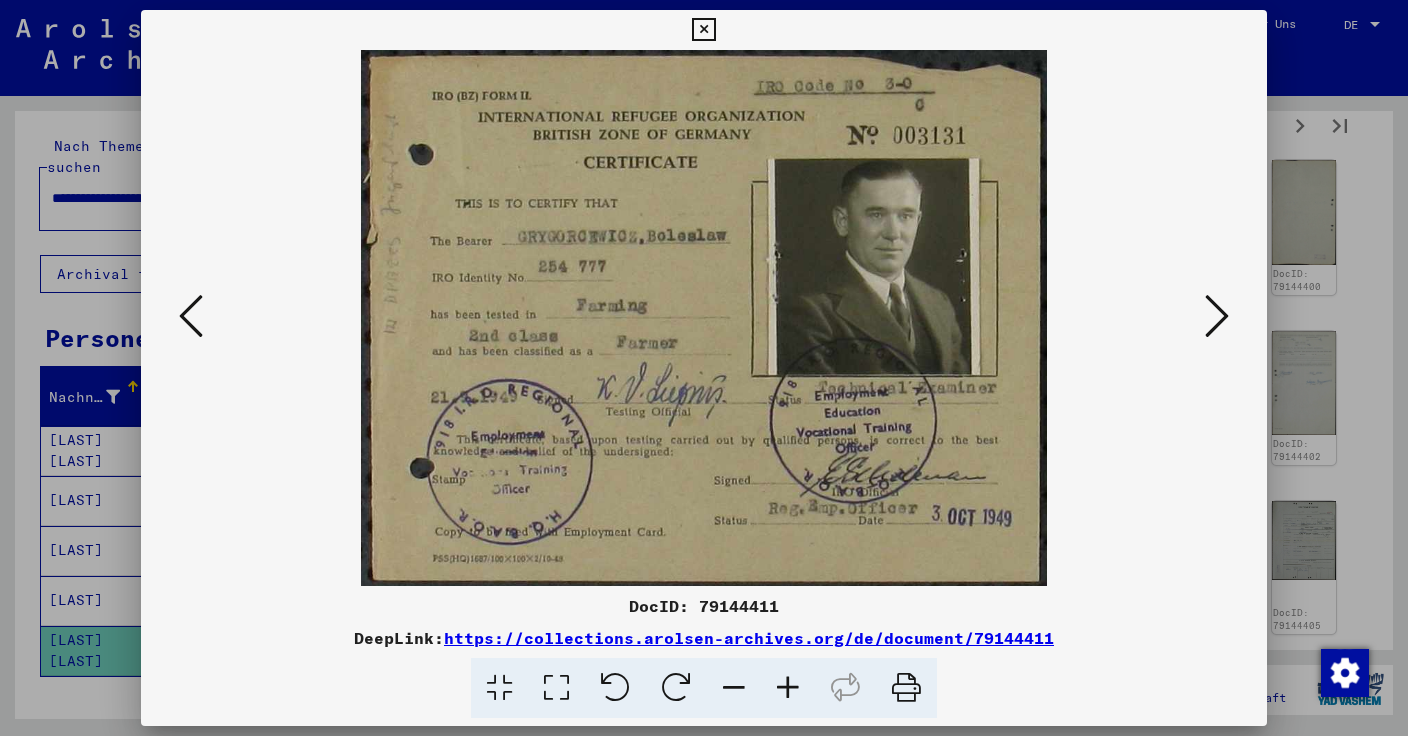 click on "DocID: 79144411" at bounding box center [704, 606] 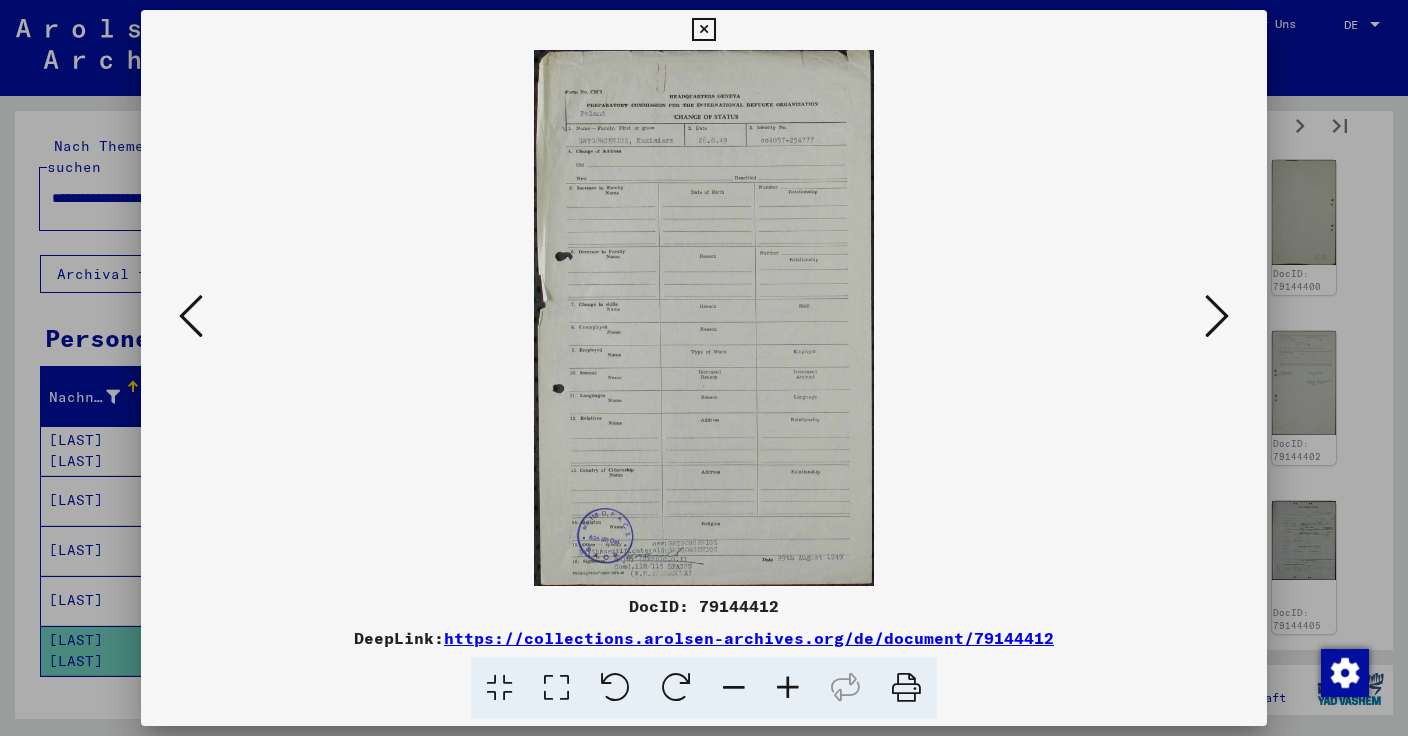 click at bounding box center (906, 688) 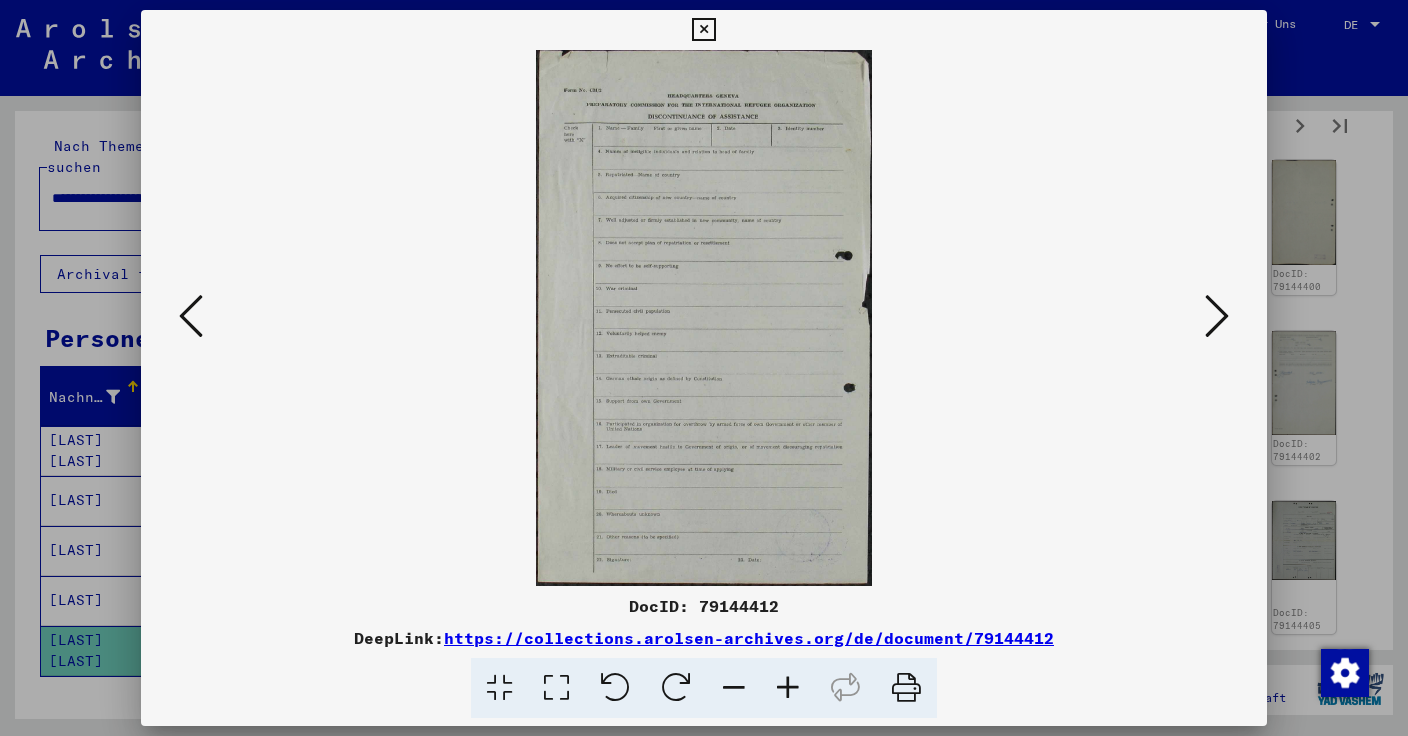 click at bounding box center [906, 688] 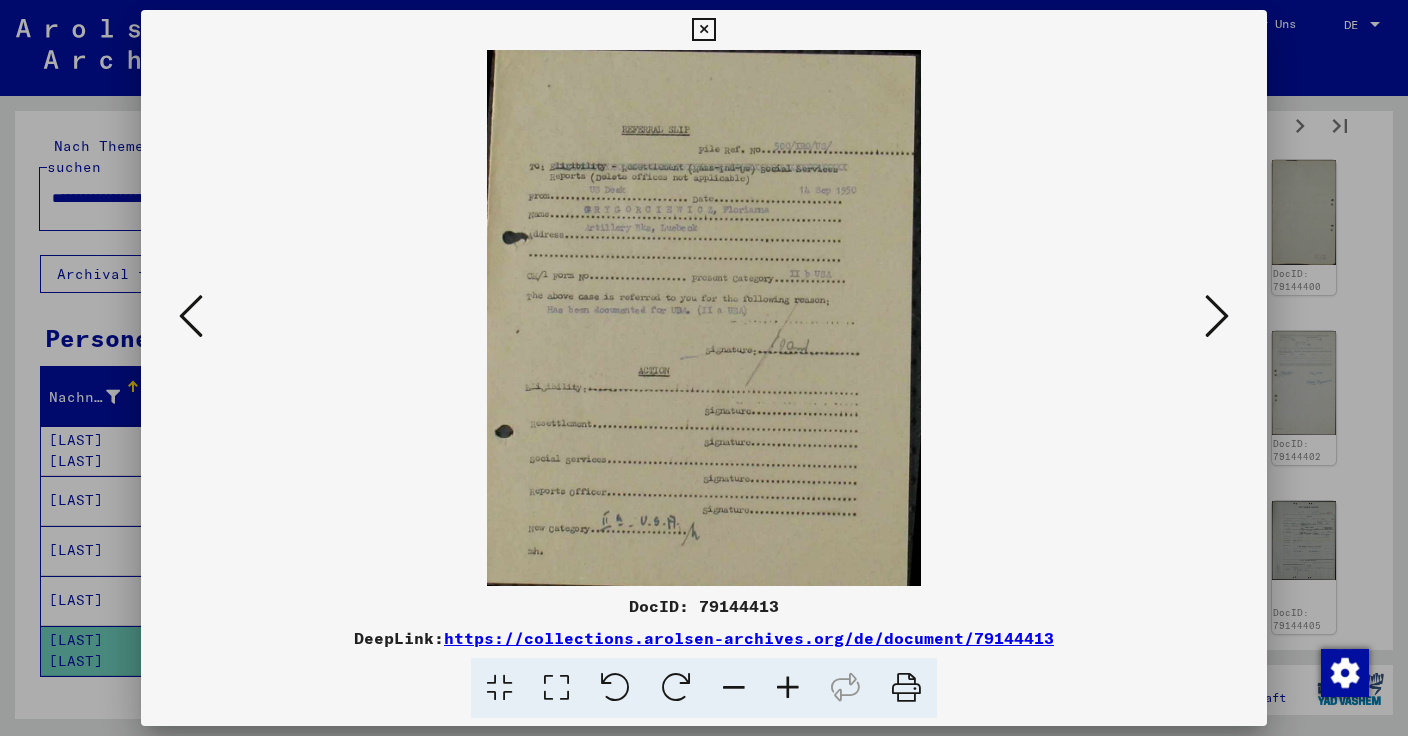 click on "DocID: 79144413" at bounding box center (704, 606) 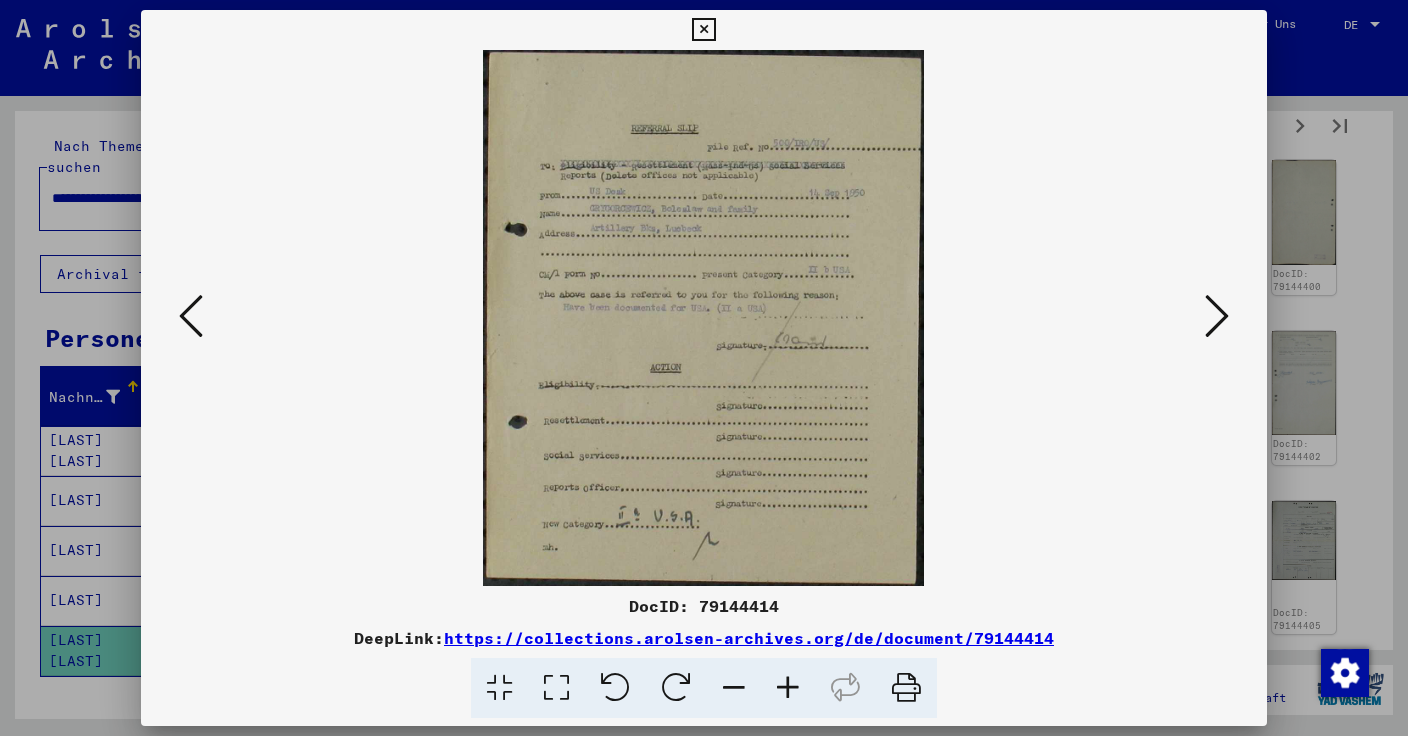 click on "DocID: 79144414" at bounding box center [704, 606] 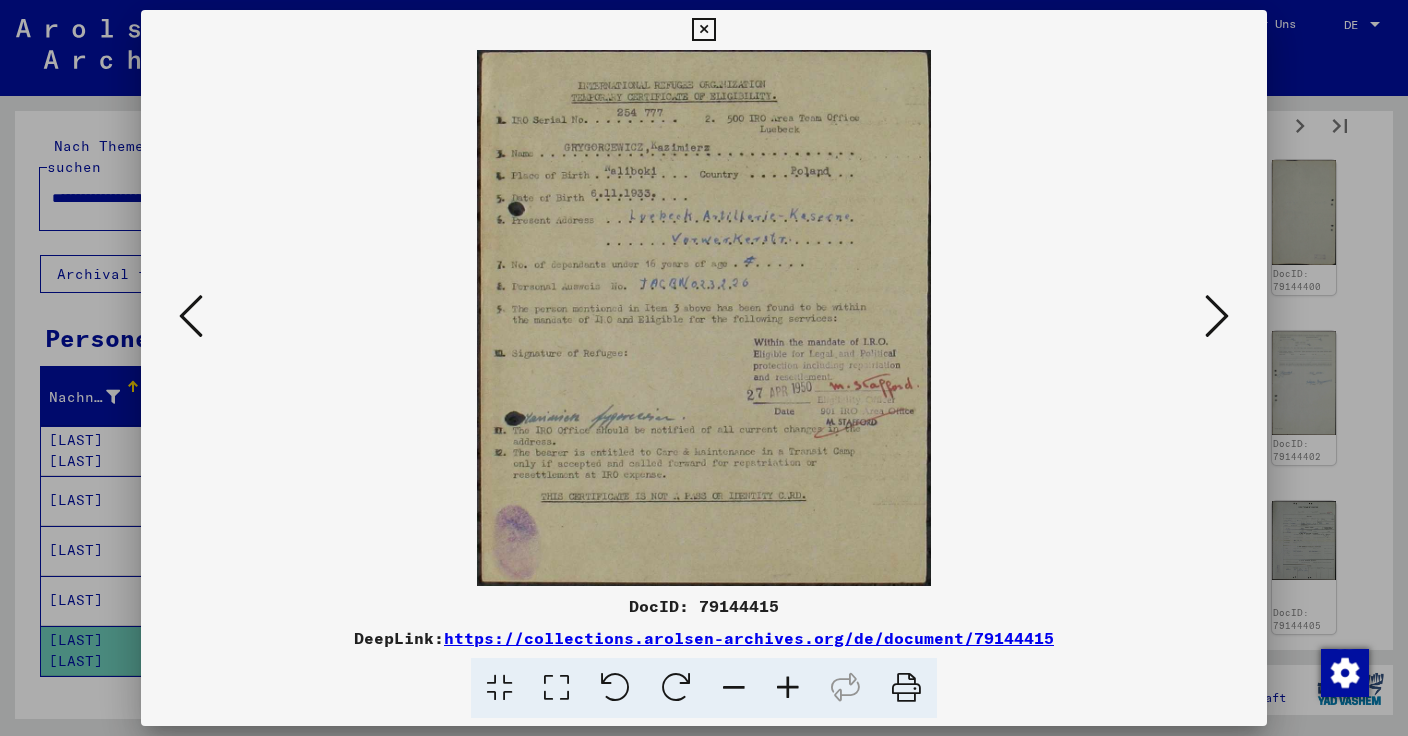 click on "DocID: 79144415" at bounding box center (704, 606) 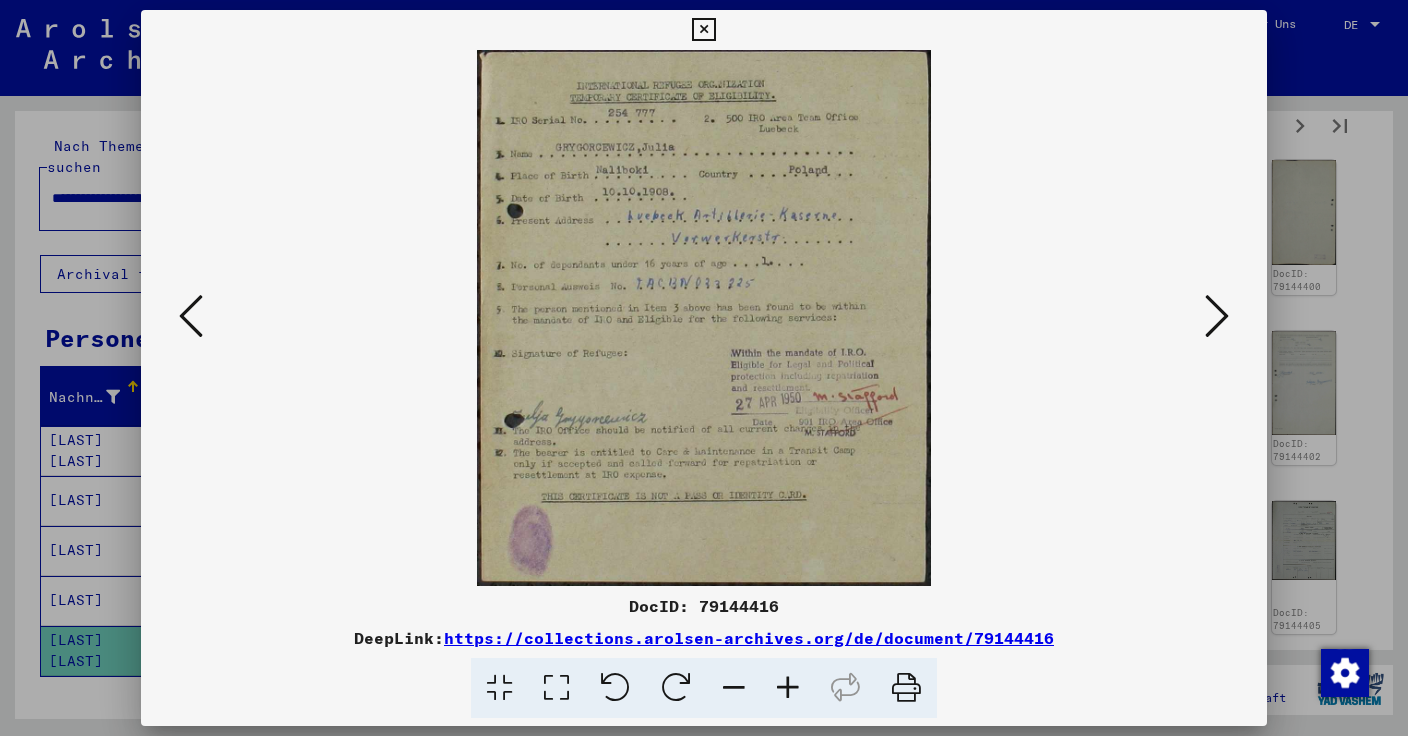 click on "DocID: 79144416" at bounding box center [704, 606] 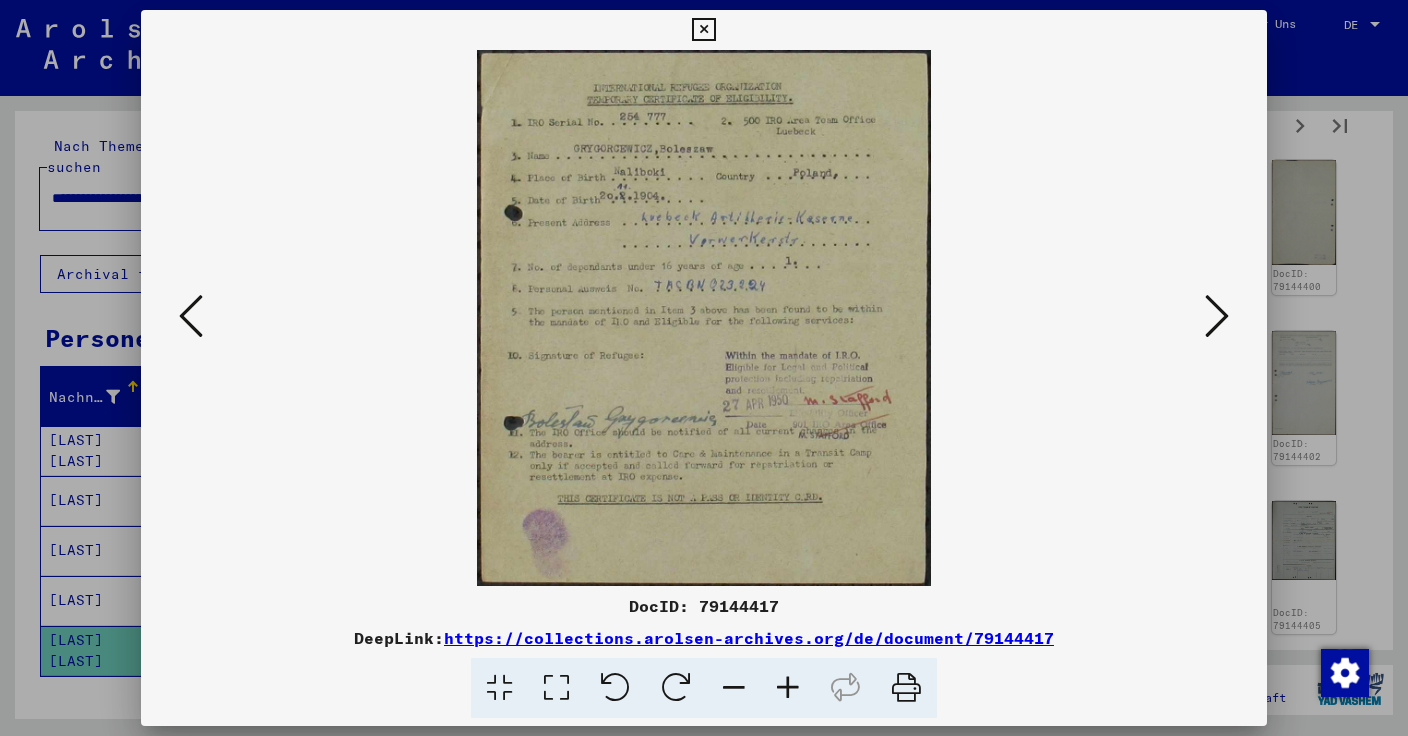 click on "DocID: 79144417" at bounding box center [704, 606] 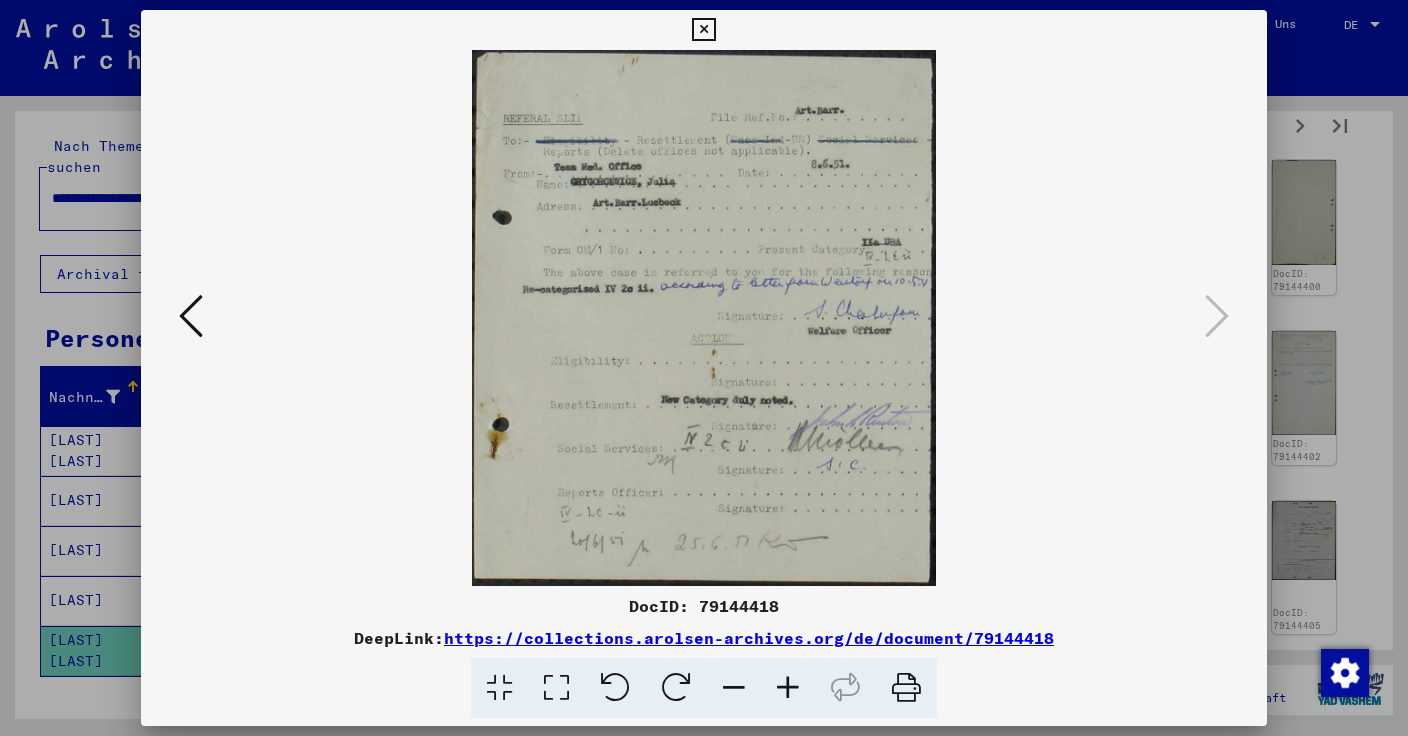 click on "DocID: 79144418" at bounding box center (704, 606) 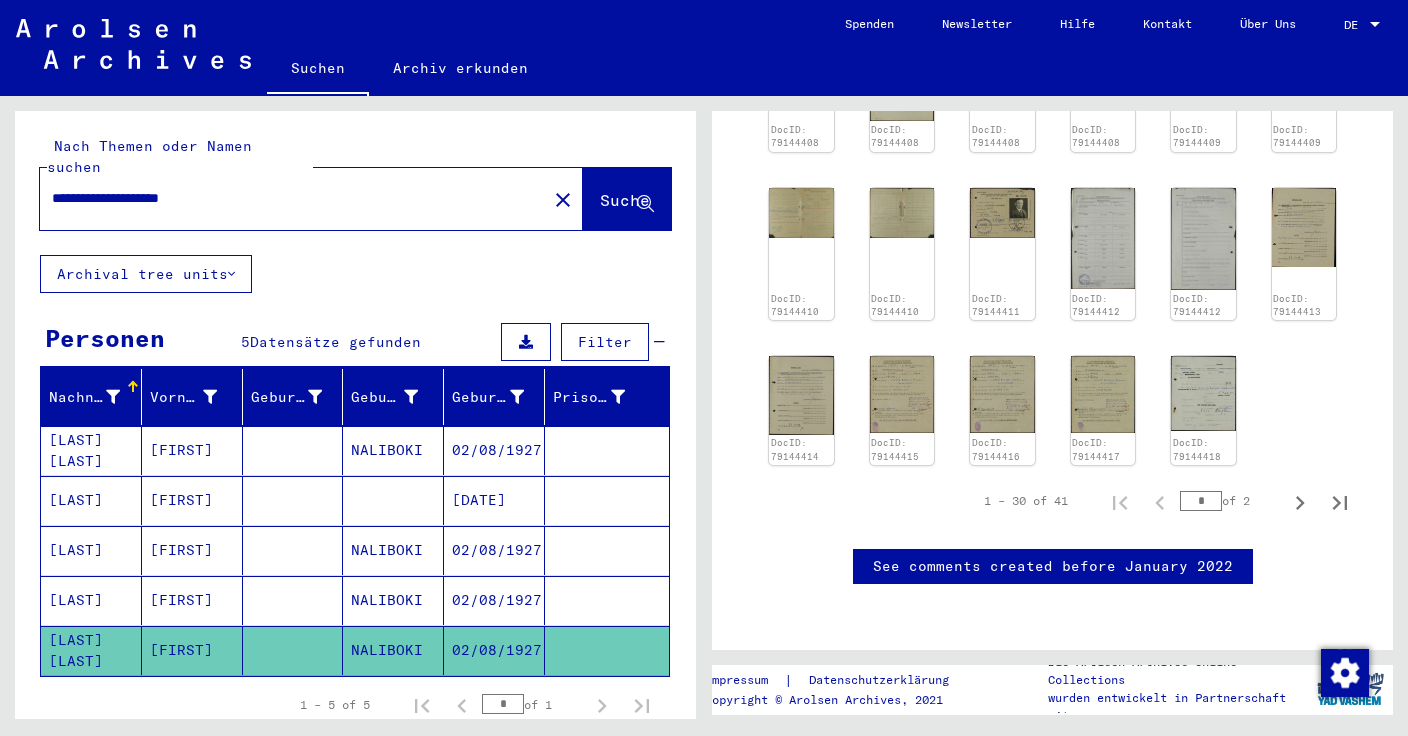 scroll, scrollTop: 1306, scrollLeft: 0, axis: vertical 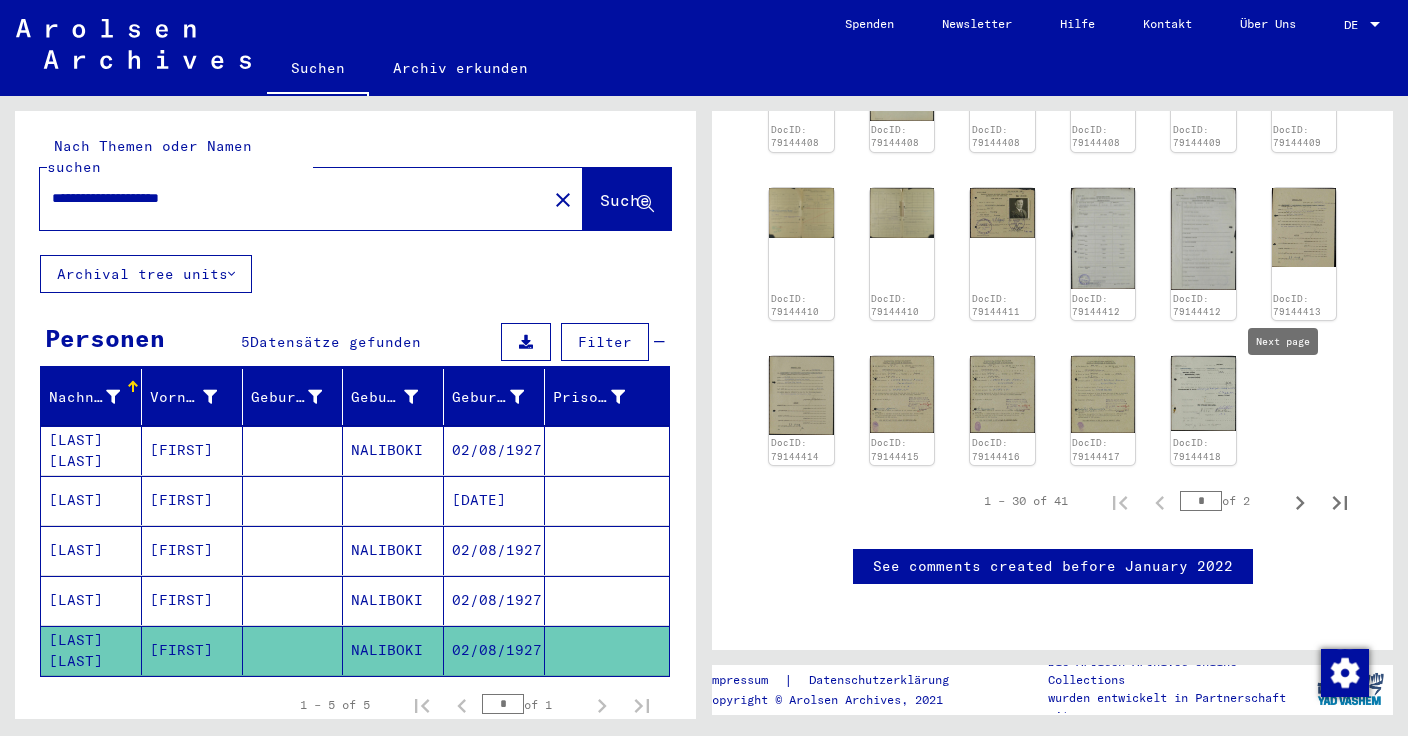 click 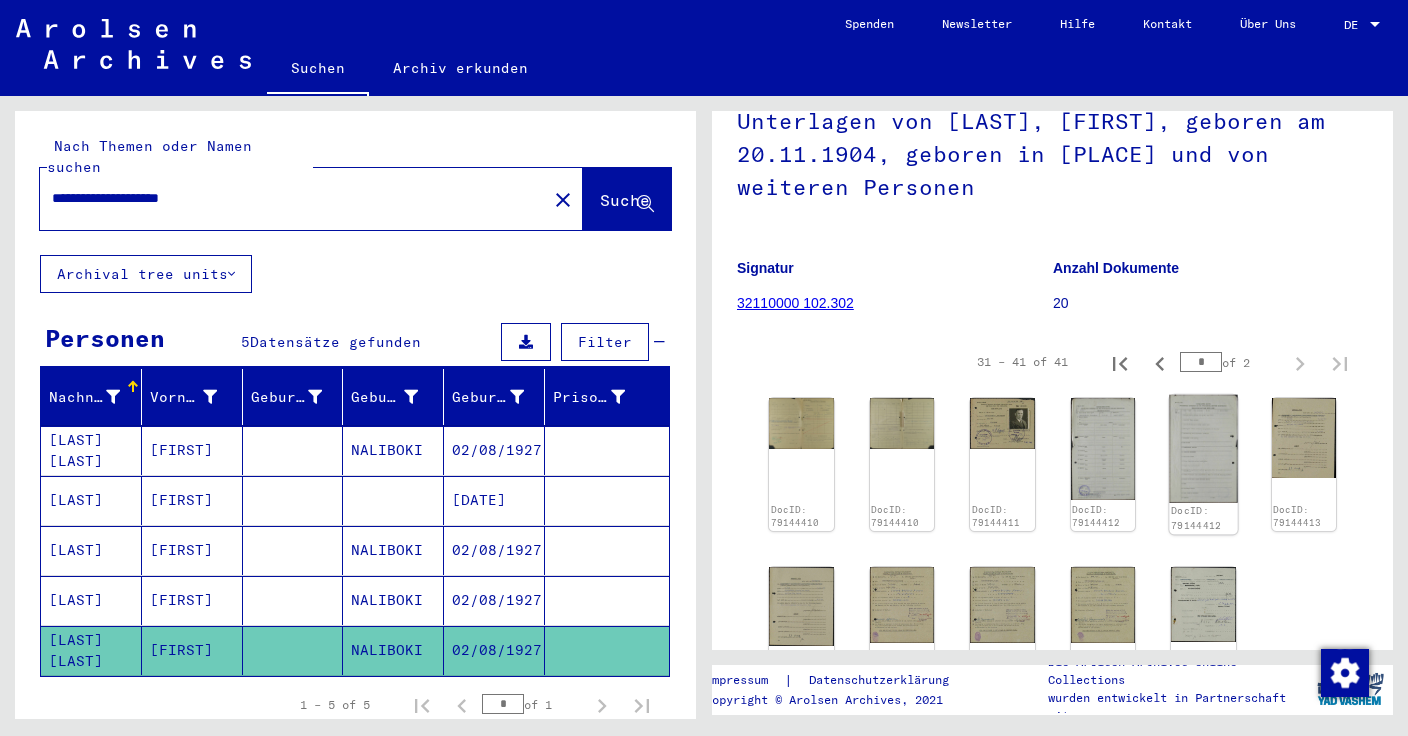 scroll, scrollTop: 155, scrollLeft: 0, axis: vertical 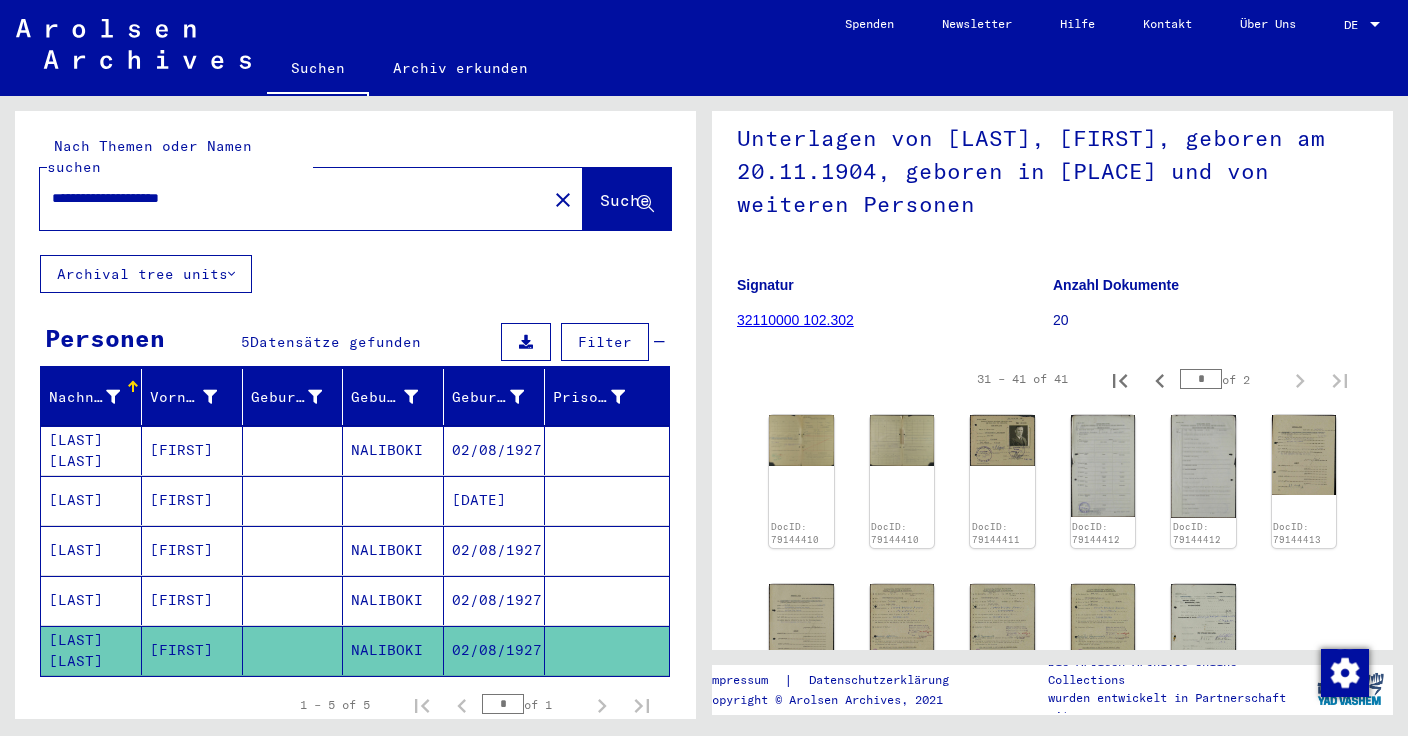click on "[FIRST]" at bounding box center [192, 500] 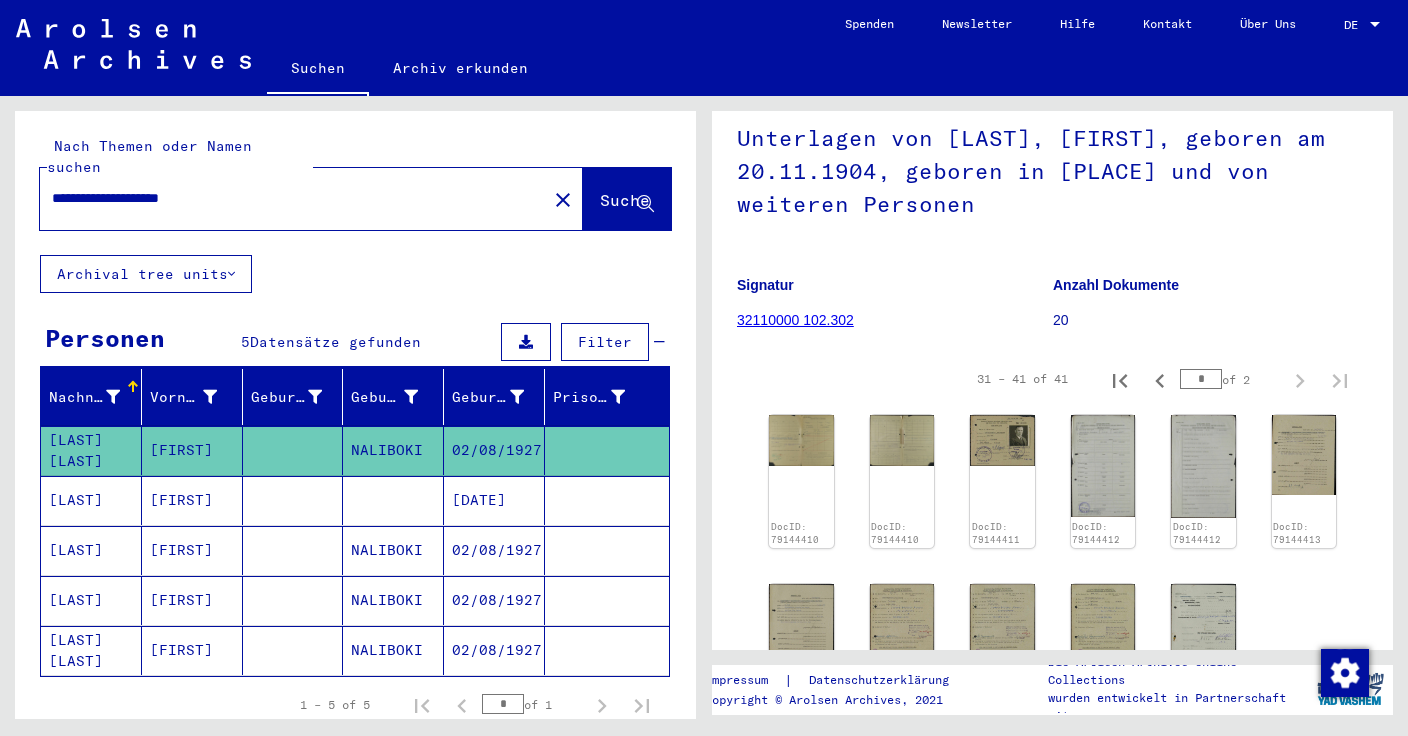 click on "[FIRST]" at bounding box center [192, 550] 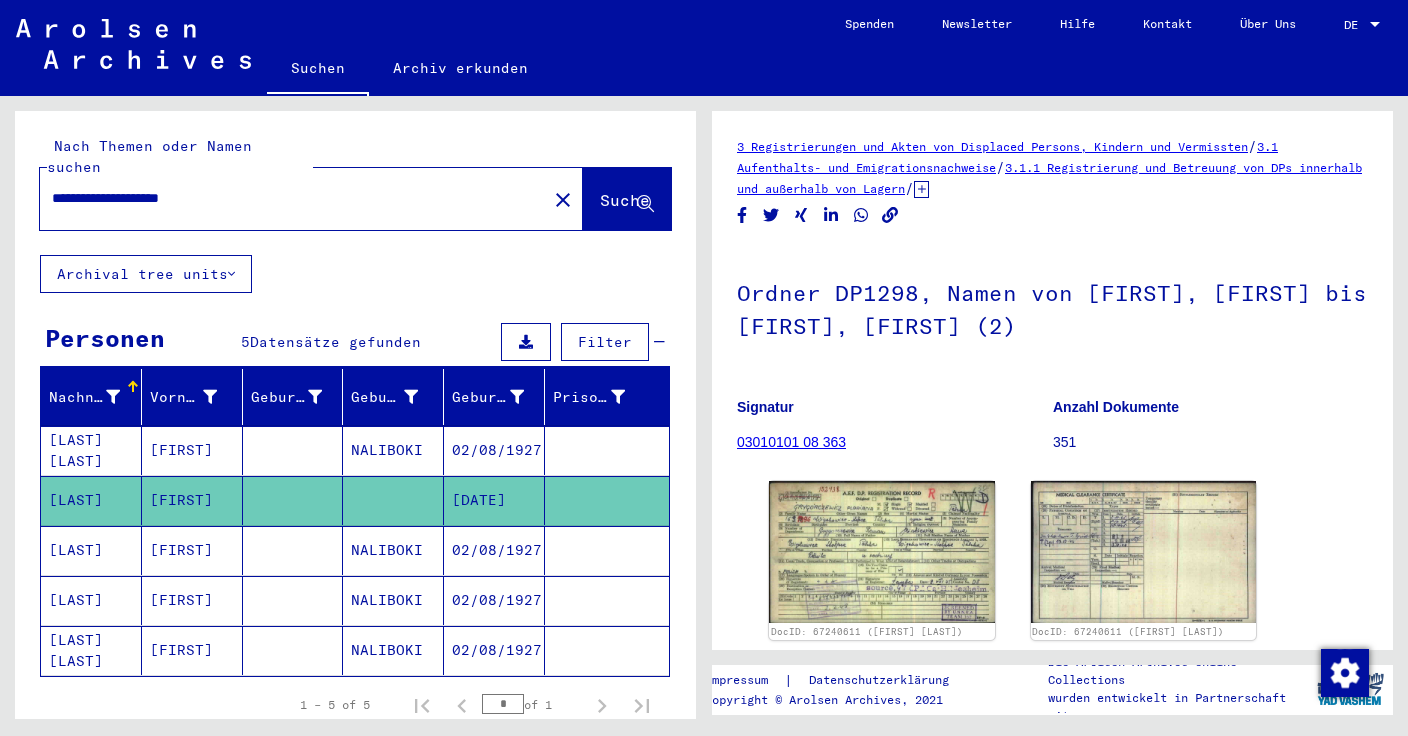 click on "[FIRST]" at bounding box center (192, 500) 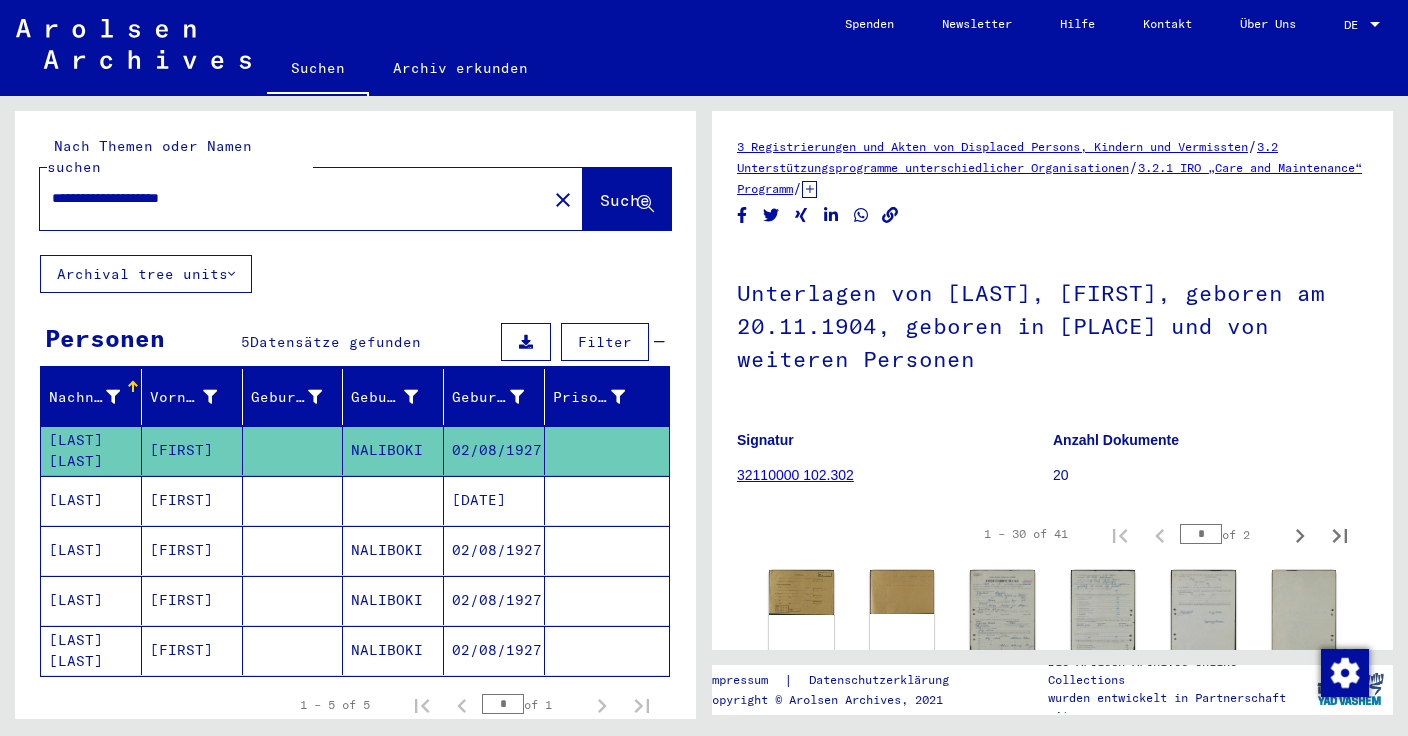 click on "[FIRST]" at bounding box center (192, 600) 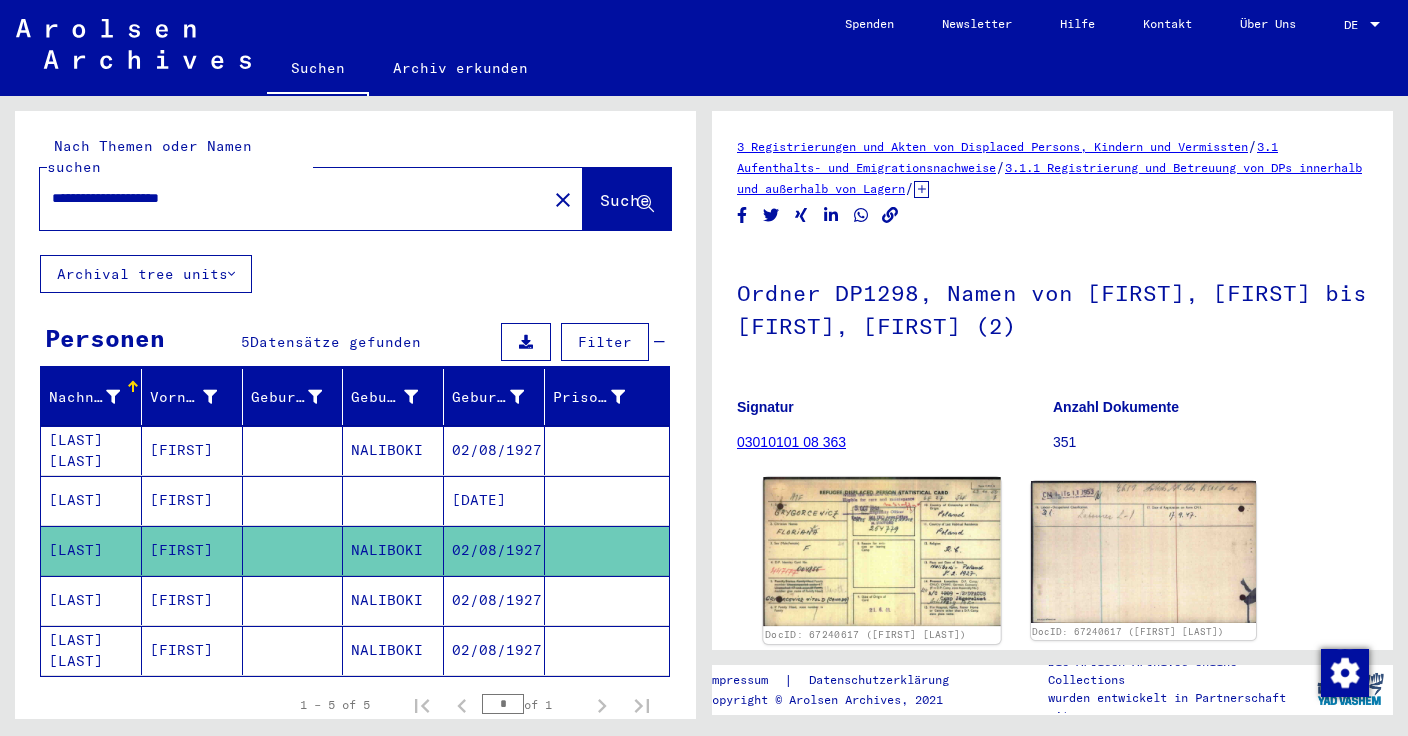 click 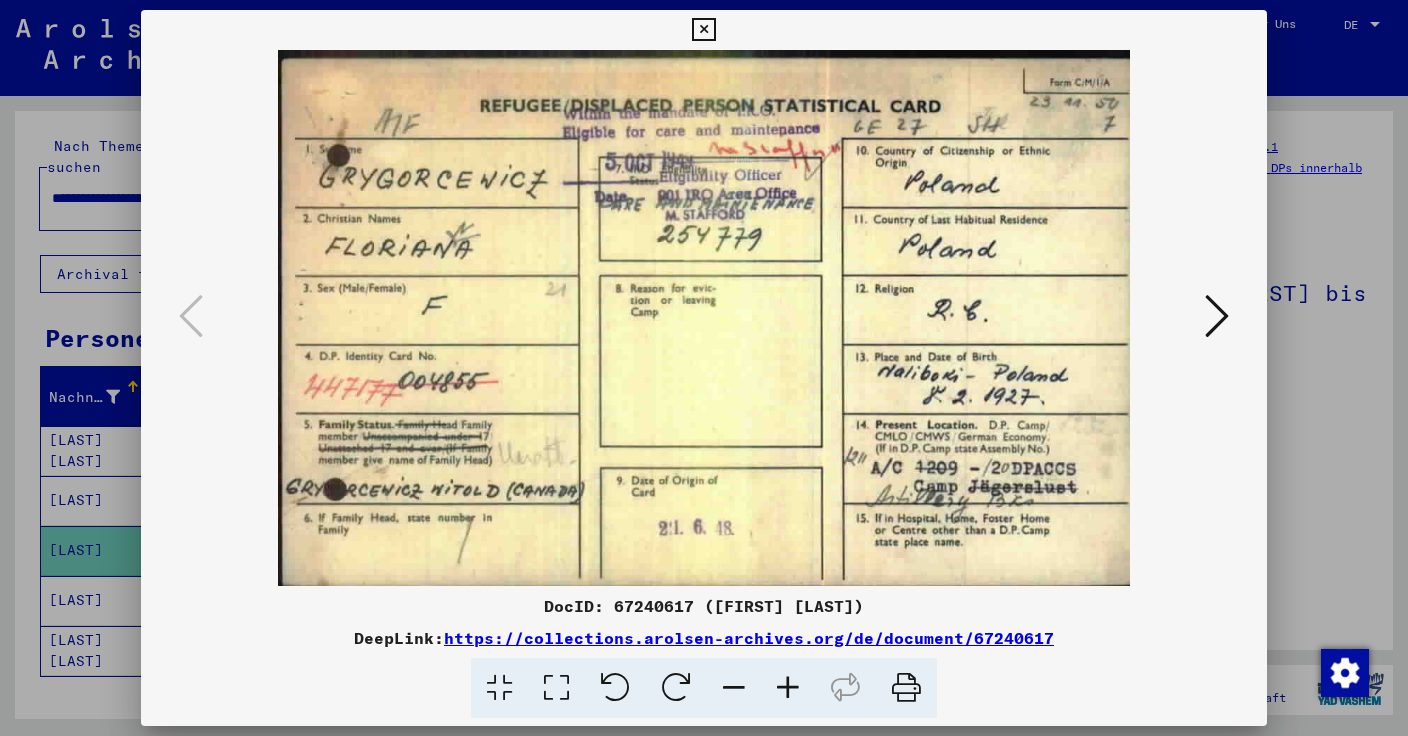 click at bounding box center [703, 30] 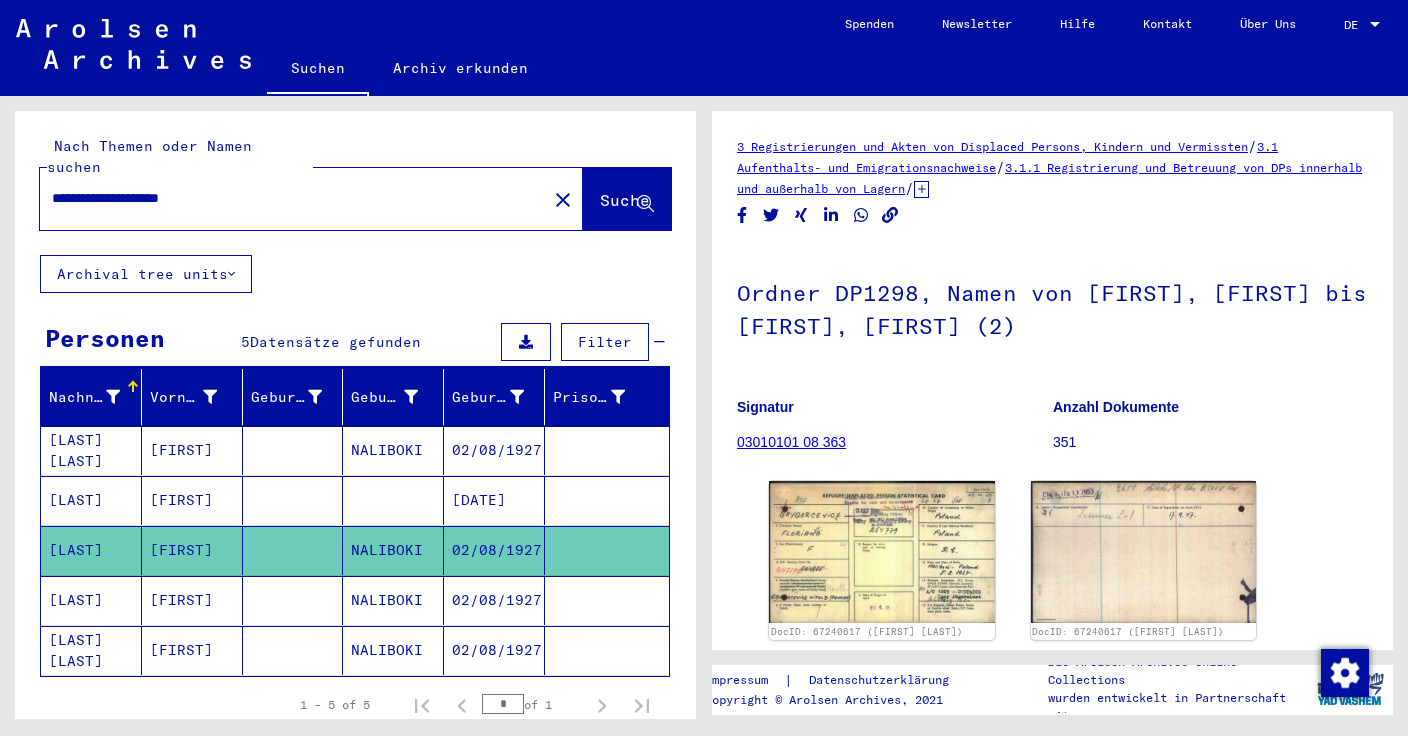 drag, startPoint x: 164, startPoint y: 178, endPoint x: 292, endPoint y: 178, distance: 128 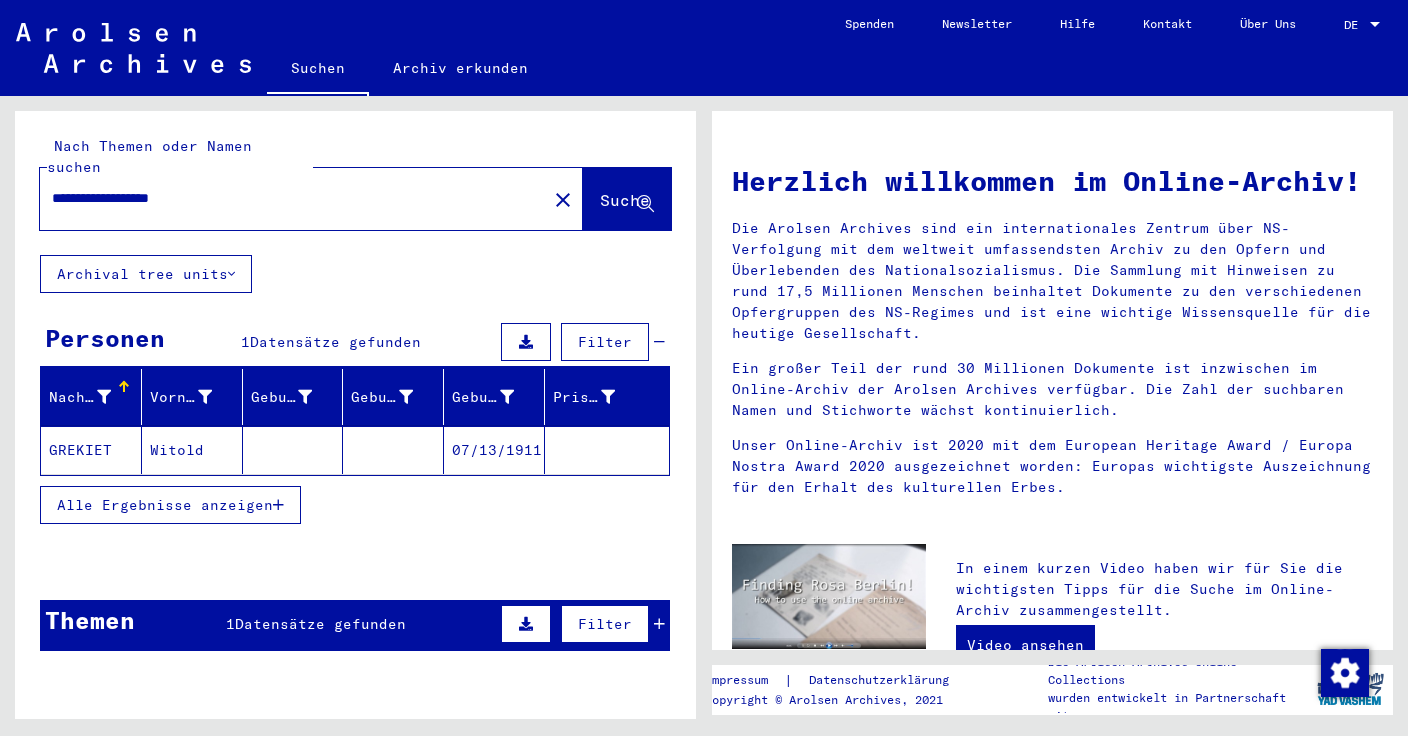 click on "GREKIET" 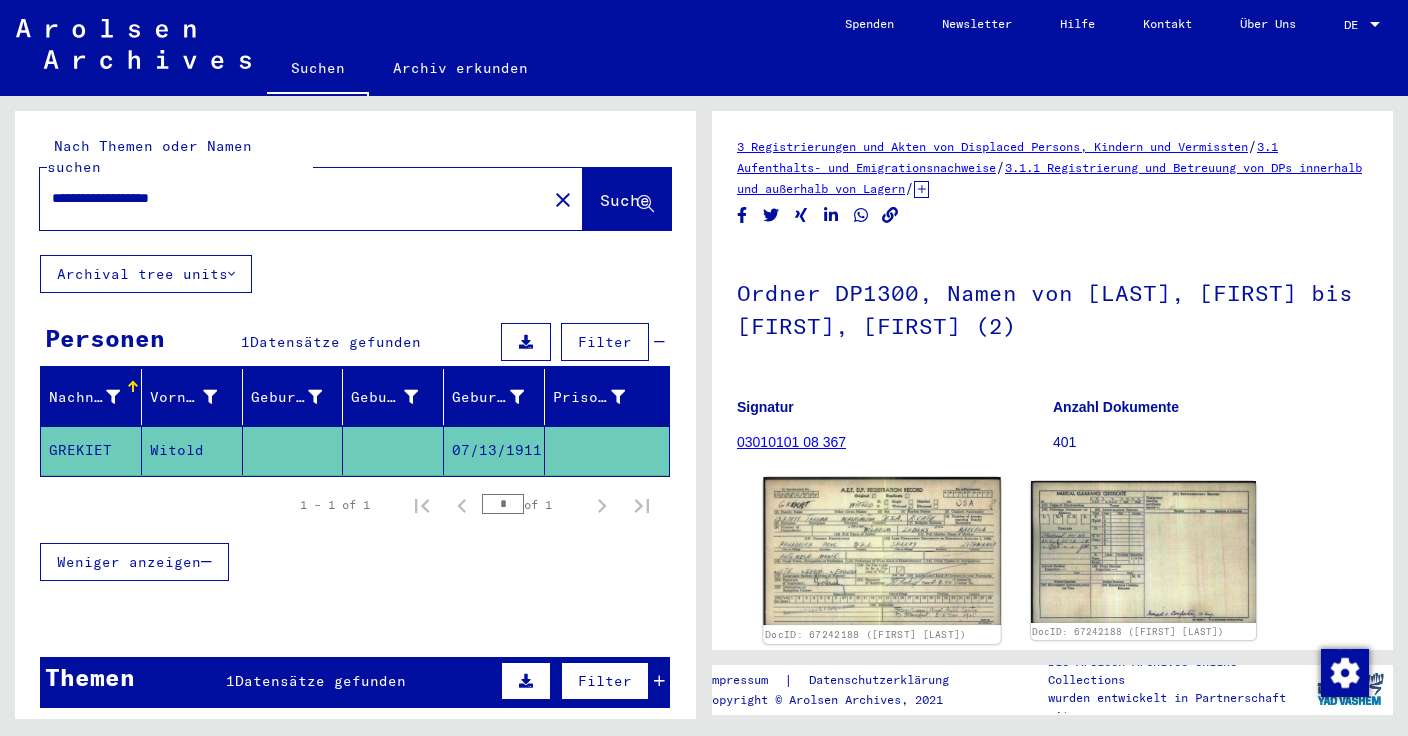 click 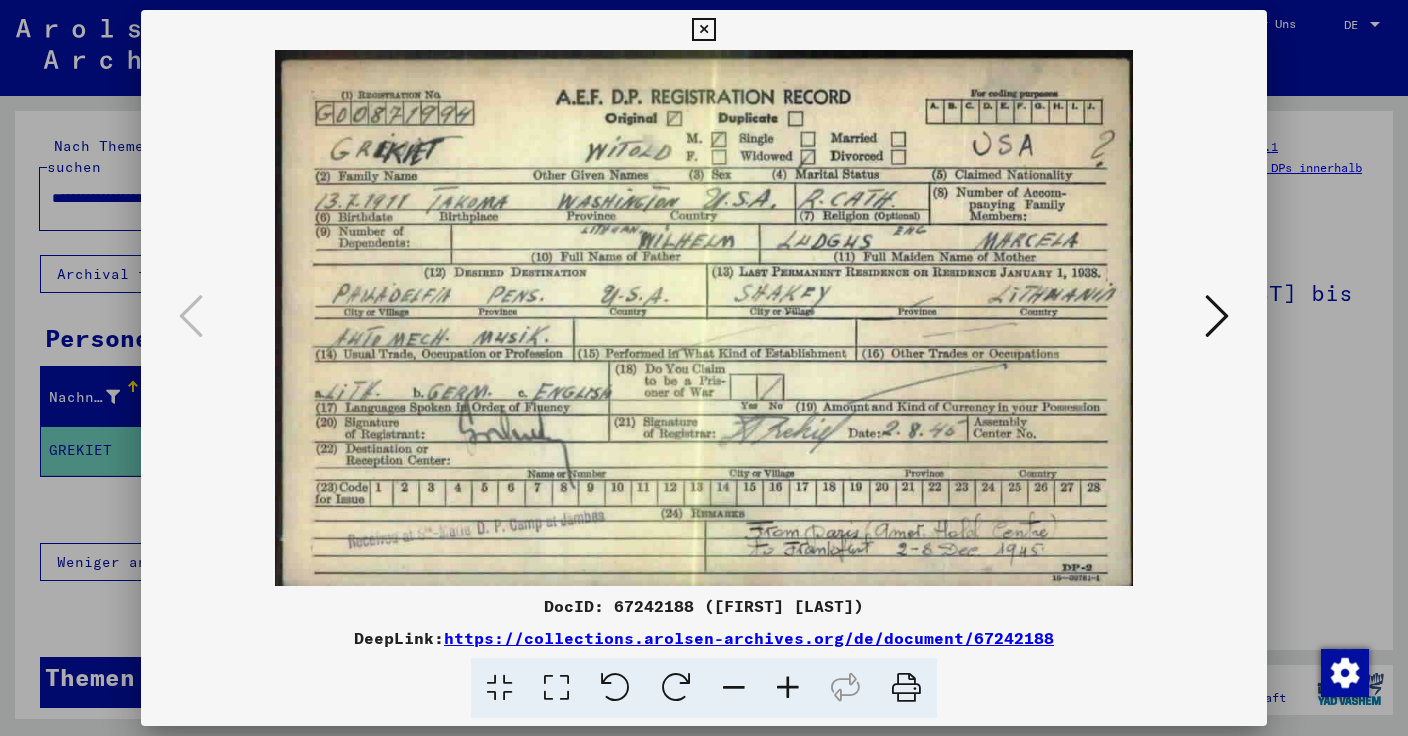 click at bounding box center (703, 30) 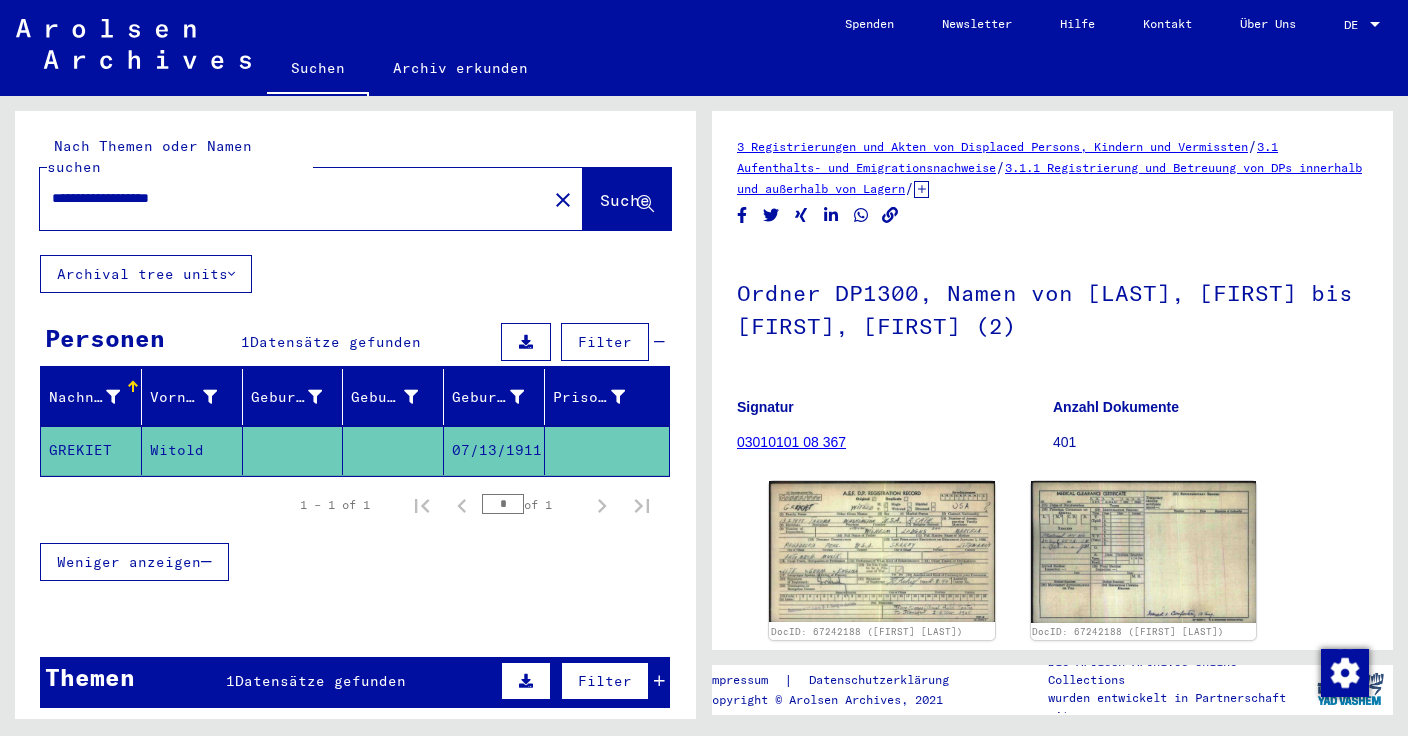 click on "**********" 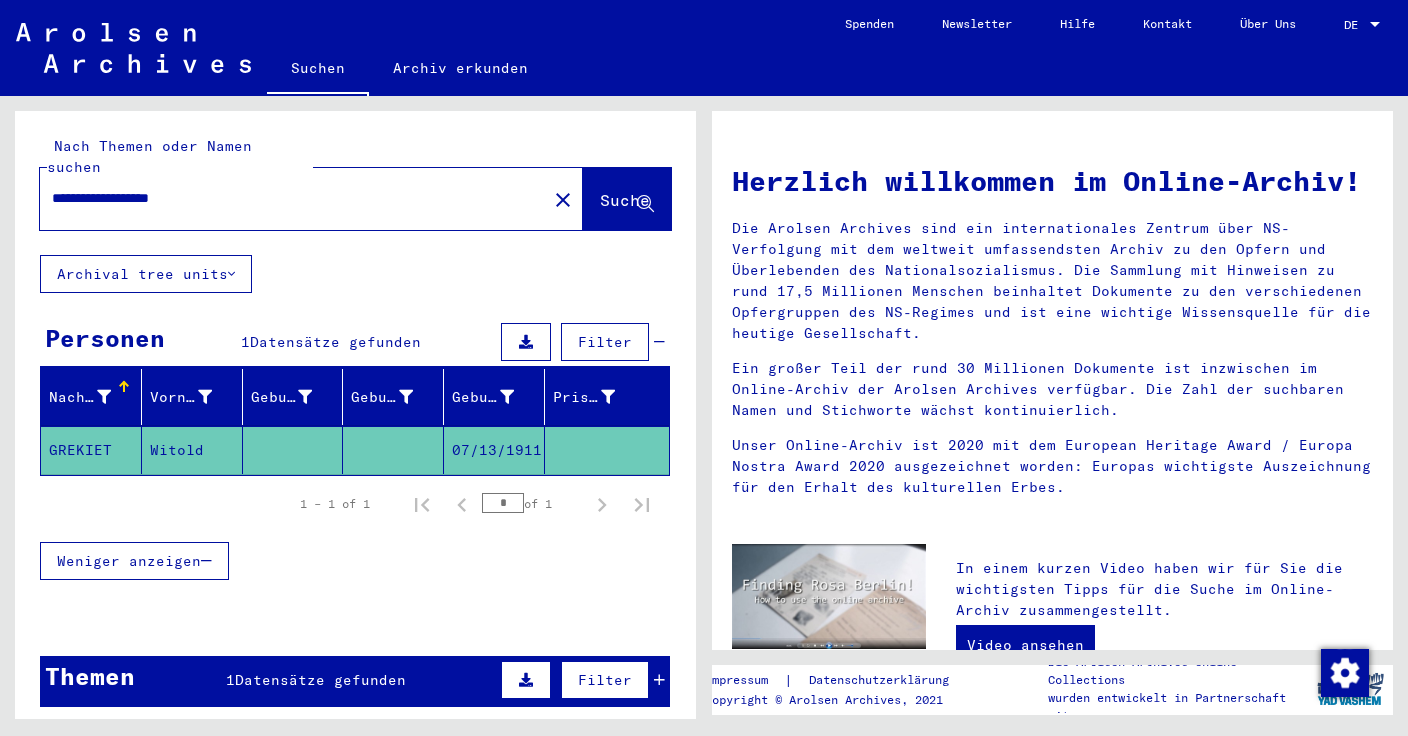 drag, startPoint x: 221, startPoint y: 172, endPoint x: 22, endPoint y: 172, distance: 199 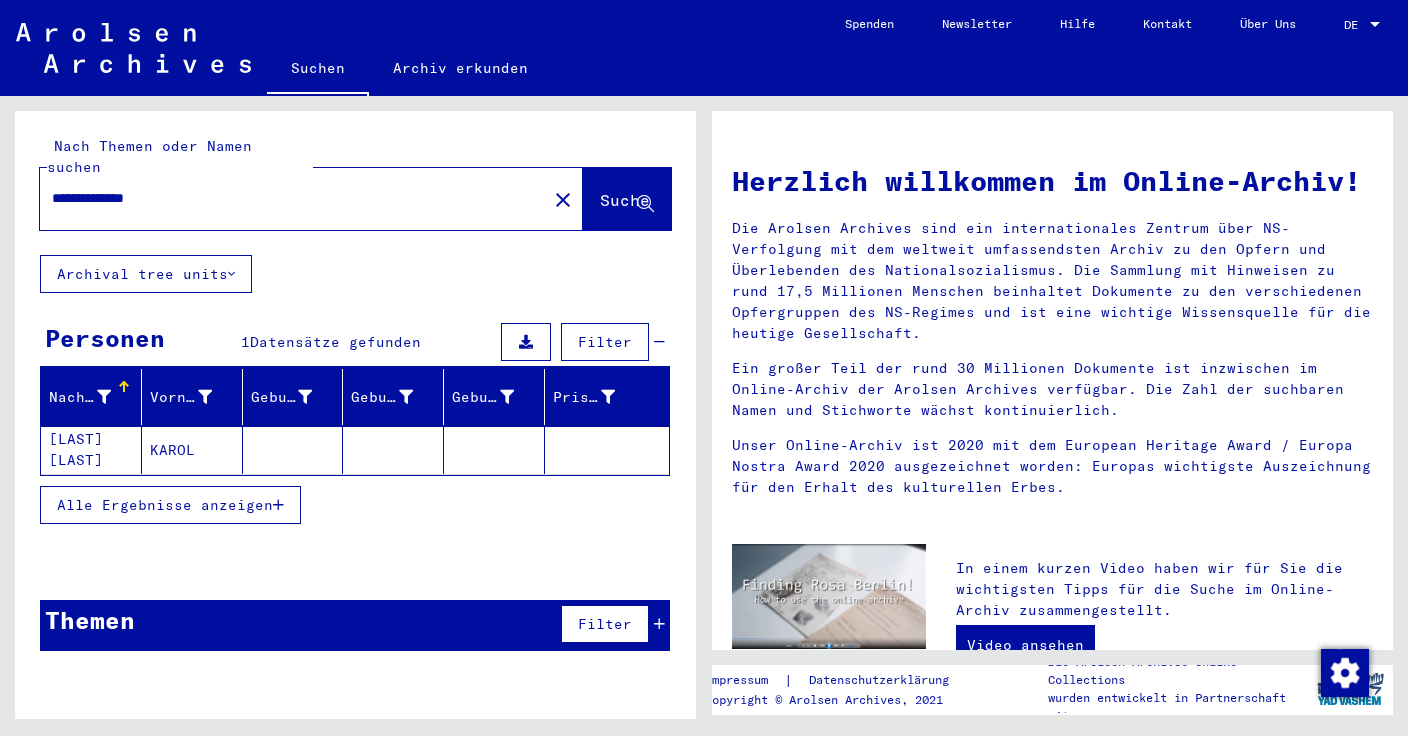 click on "[LAST] [LAST]" 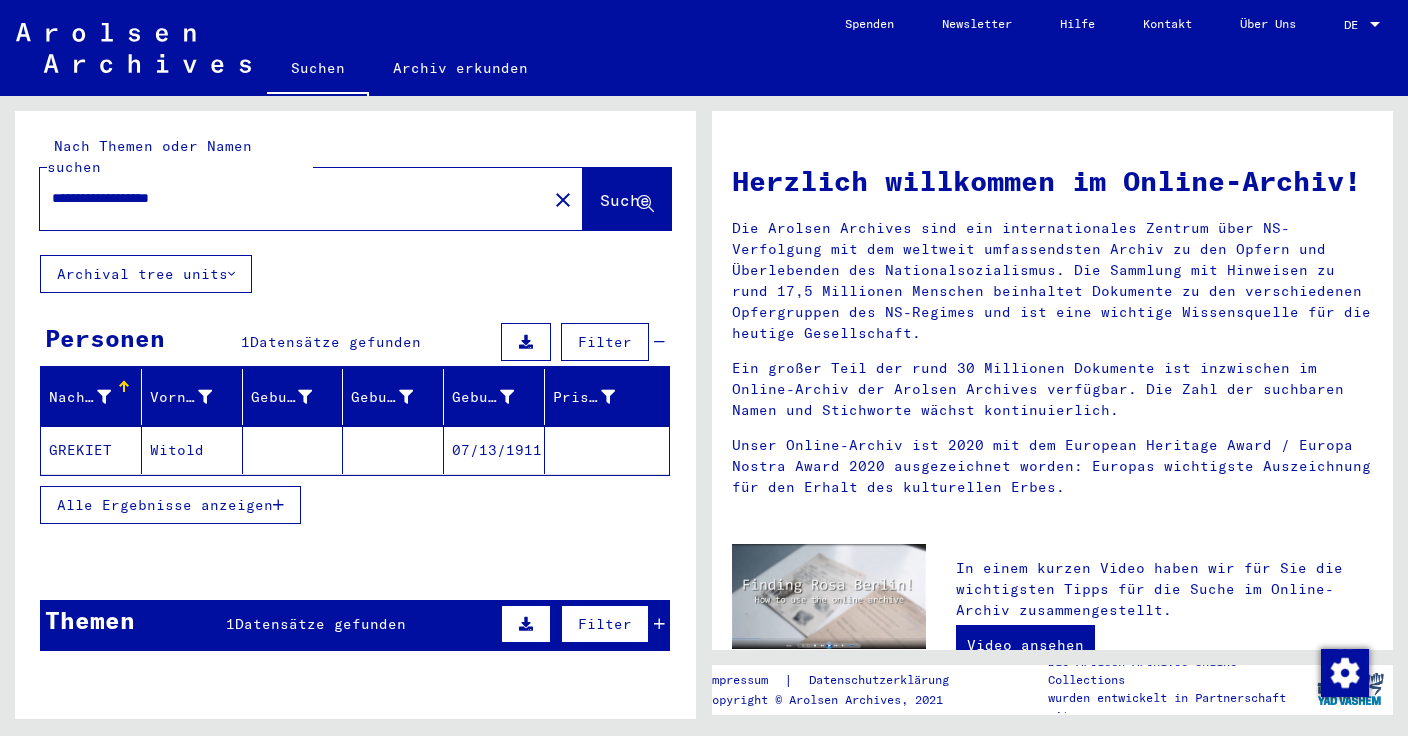 click on "**********" at bounding box center [287, 198] 